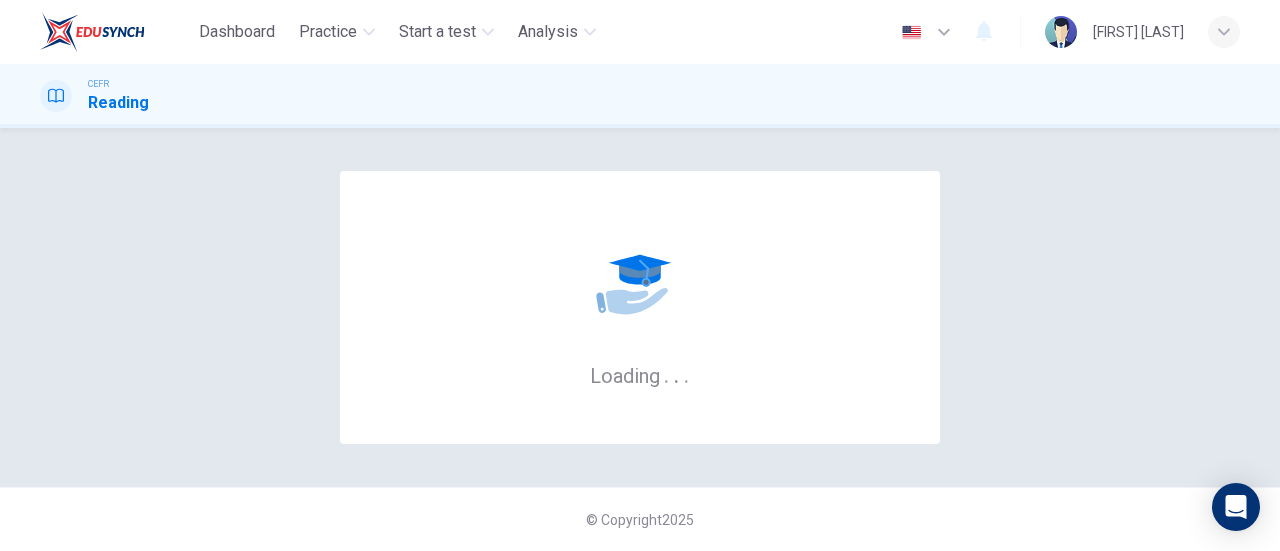 scroll, scrollTop: 0, scrollLeft: 0, axis: both 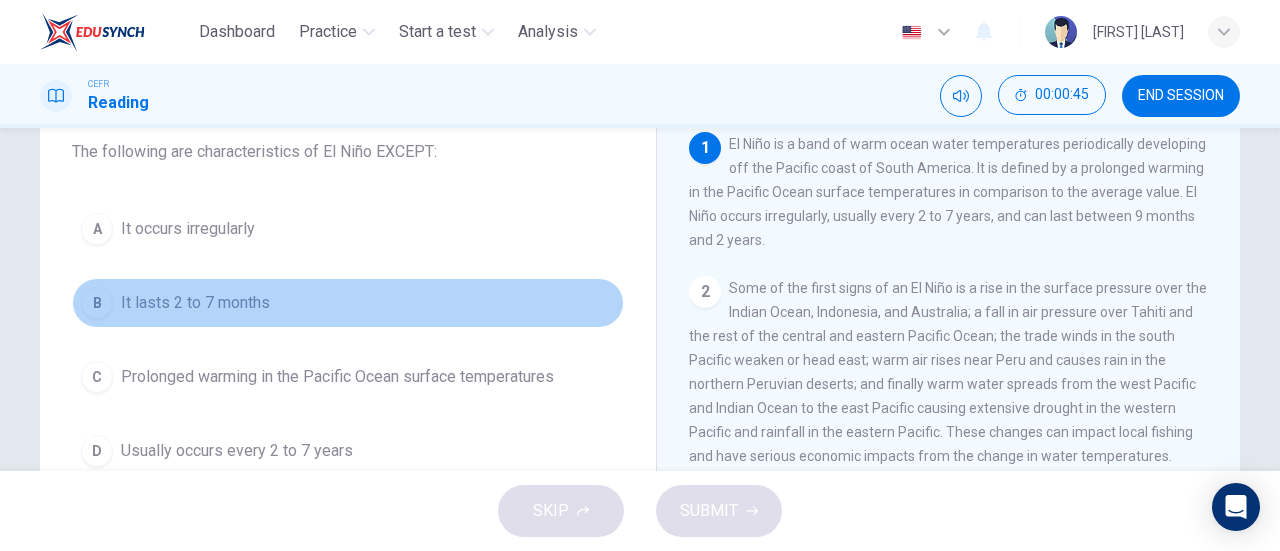 click on "It lasts 2 to 7 months" at bounding box center [188, 229] 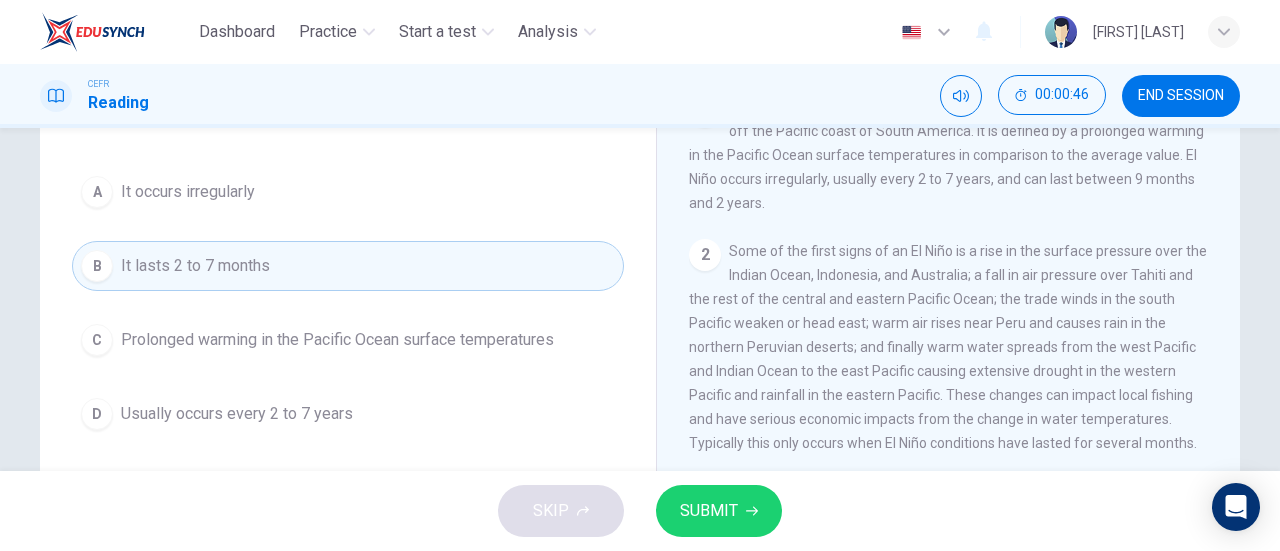 scroll, scrollTop: 167, scrollLeft: 0, axis: vertical 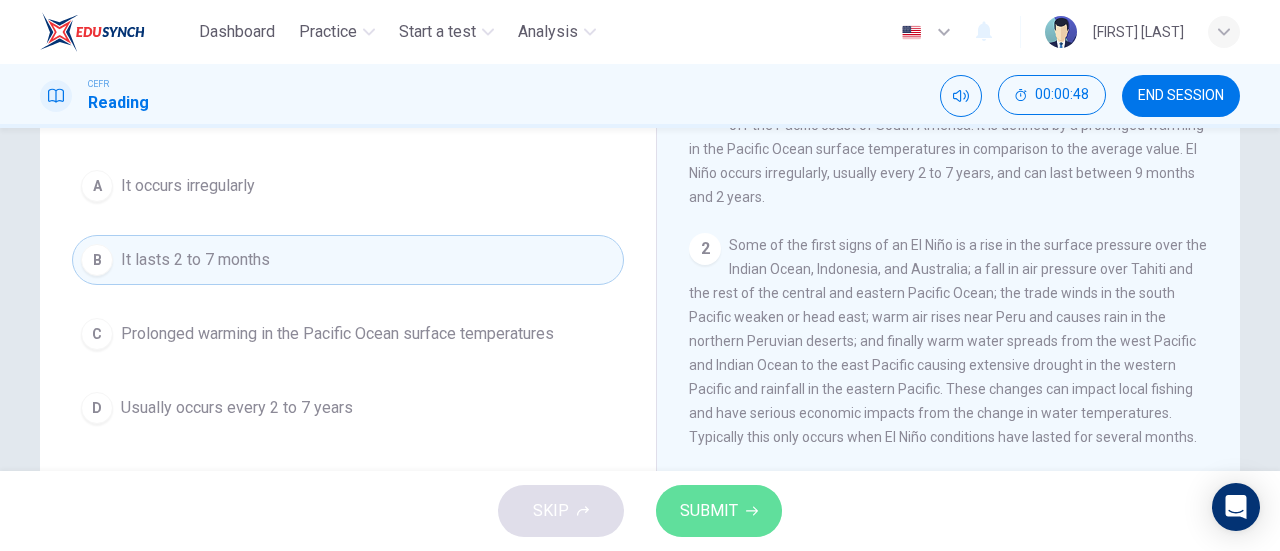 click on "SUBMIT" at bounding box center (719, 511) 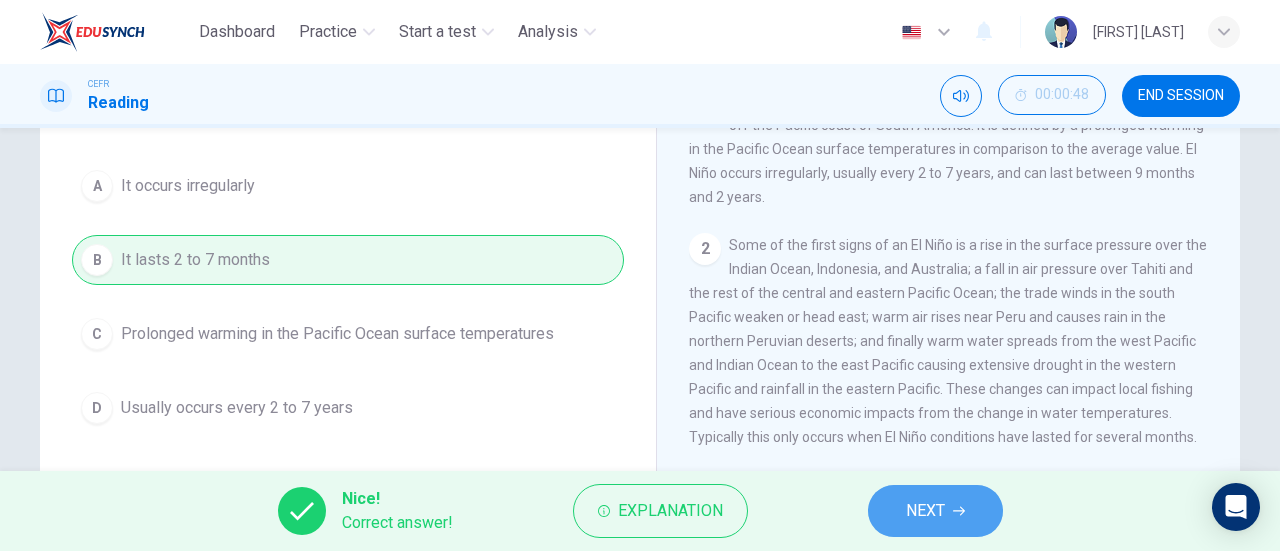 click on "NEXT" at bounding box center (925, 511) 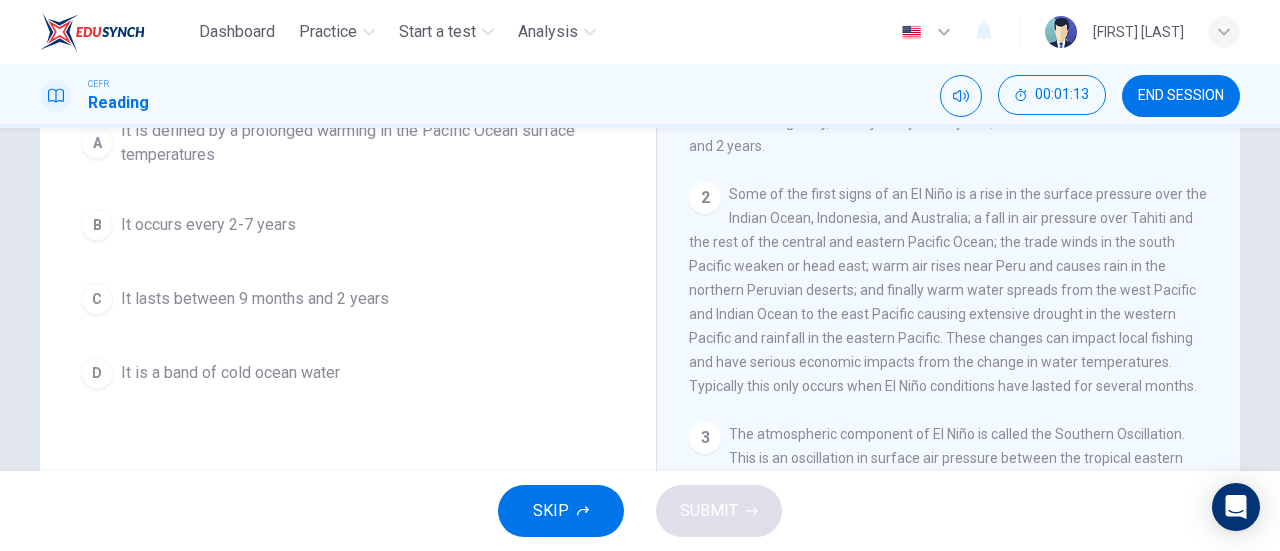 scroll, scrollTop: 219, scrollLeft: 0, axis: vertical 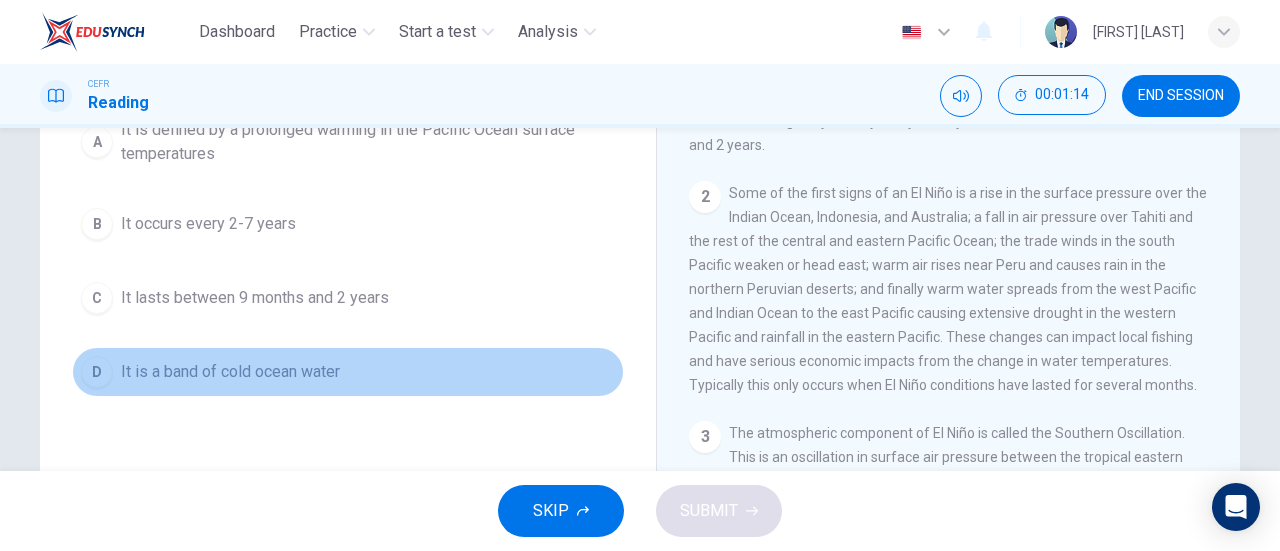 click on "It is a band of cold ocean water" at bounding box center [368, 142] 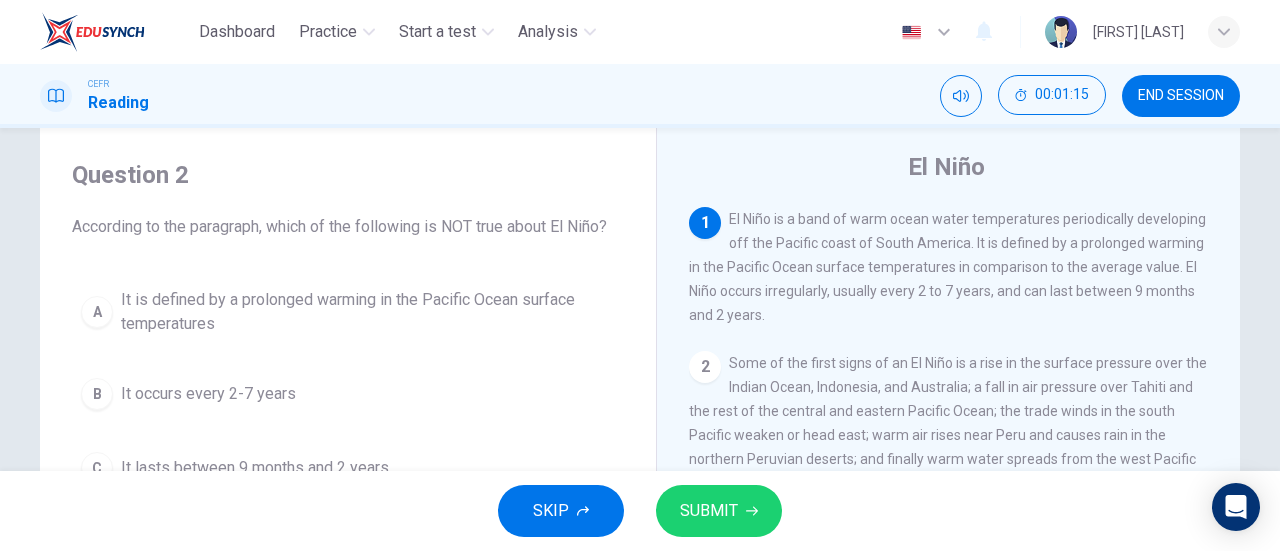 scroll, scrollTop: 48, scrollLeft: 0, axis: vertical 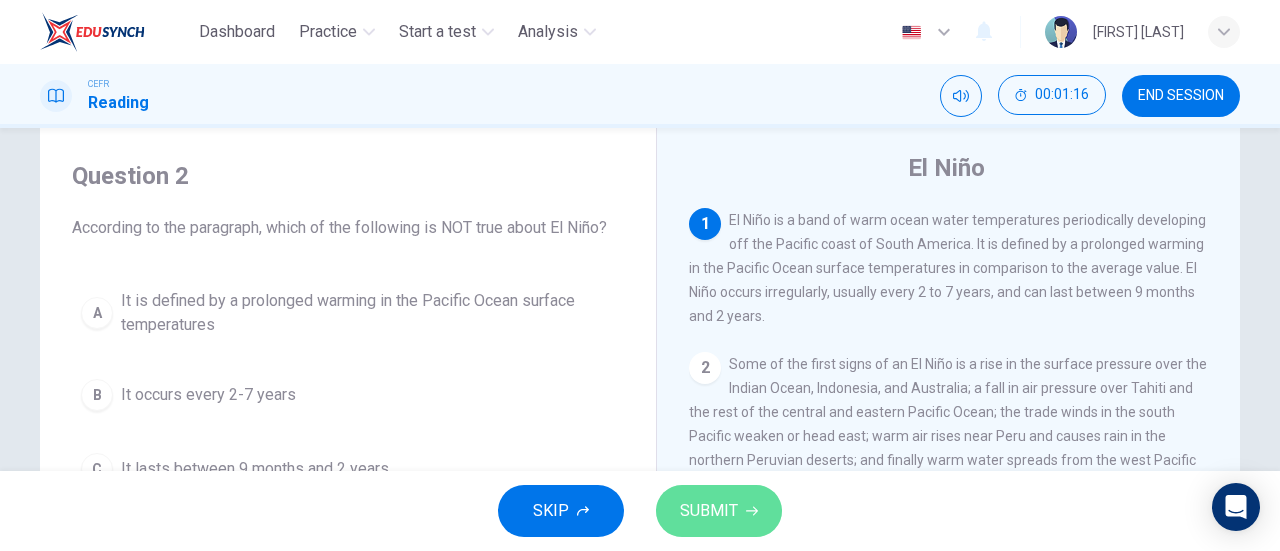 click at bounding box center (752, 511) 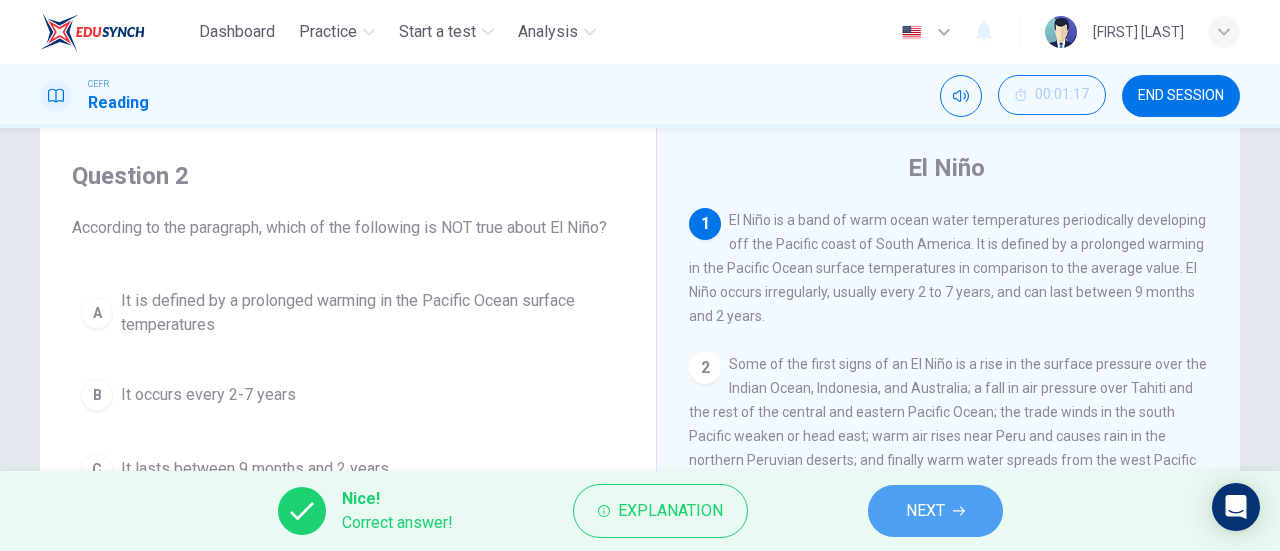 click on "NEXT" at bounding box center [925, 511] 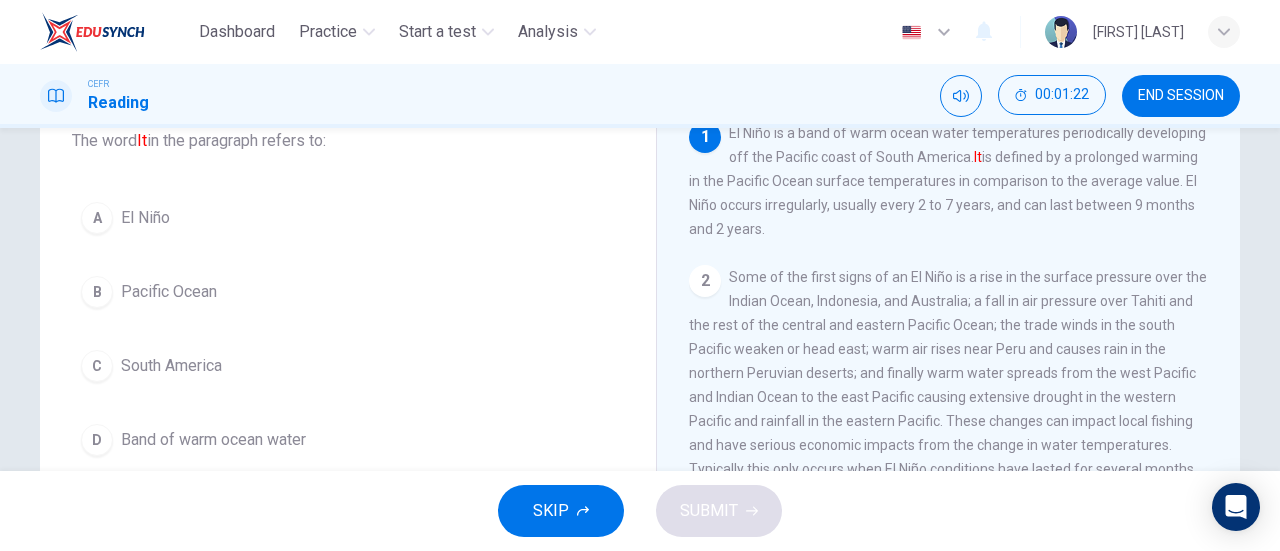 scroll, scrollTop: 136, scrollLeft: 0, axis: vertical 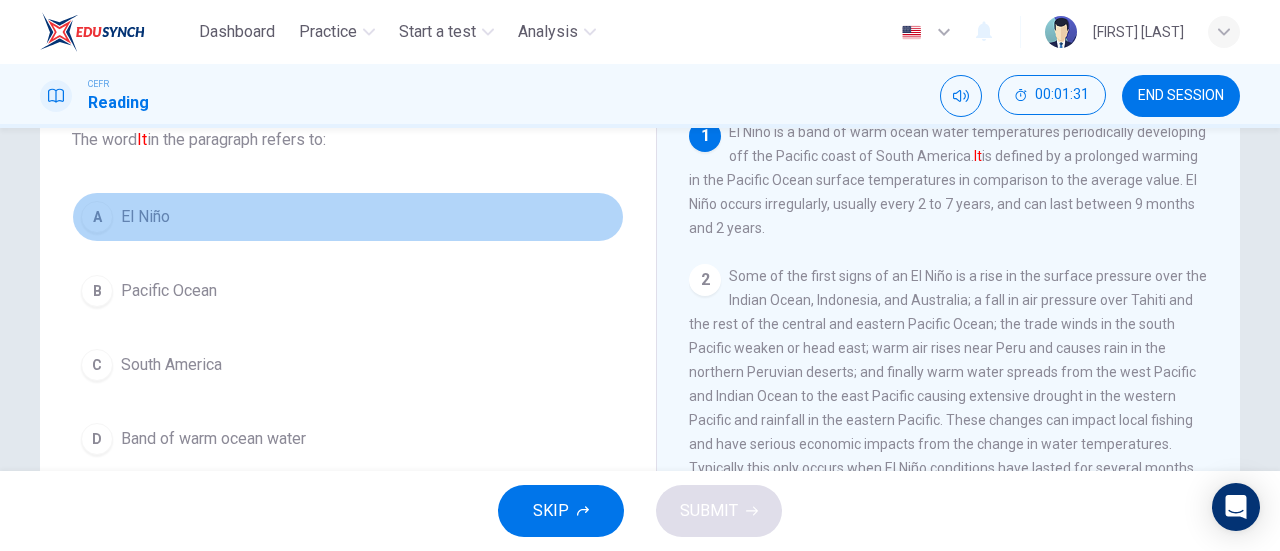 click on "El Niño" at bounding box center (145, 217) 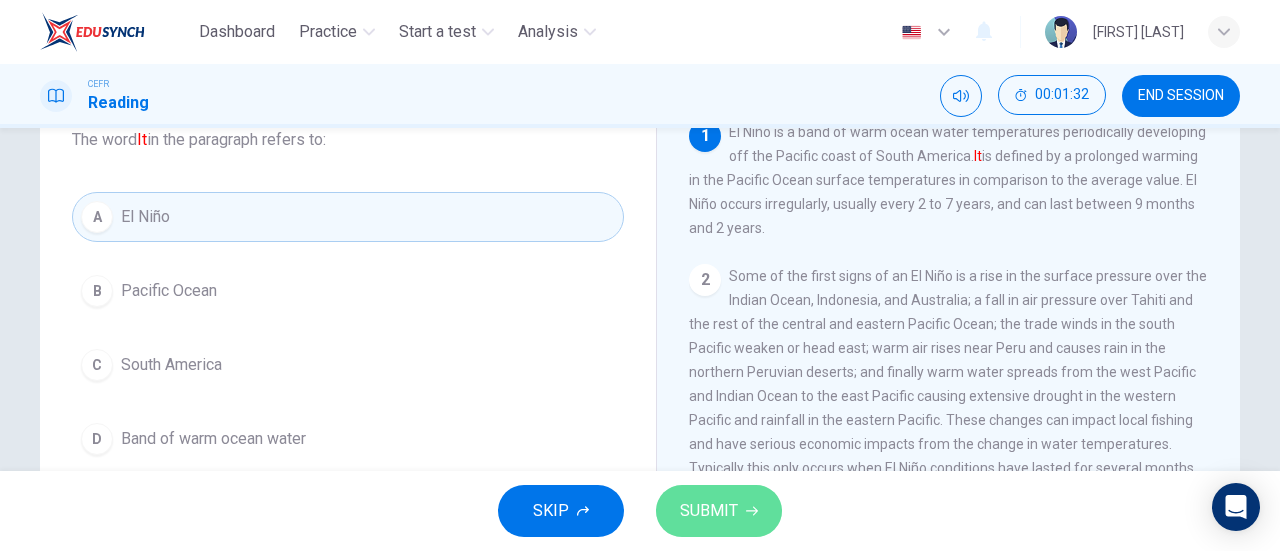 click on "SUBMIT" at bounding box center (719, 511) 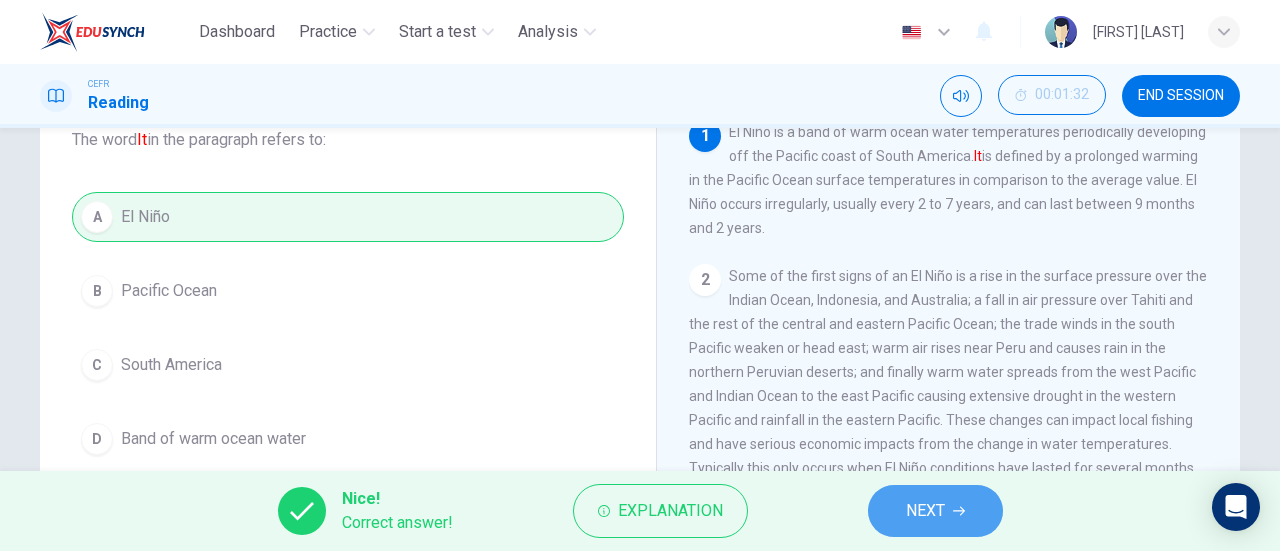 click on "NEXT" at bounding box center (935, 511) 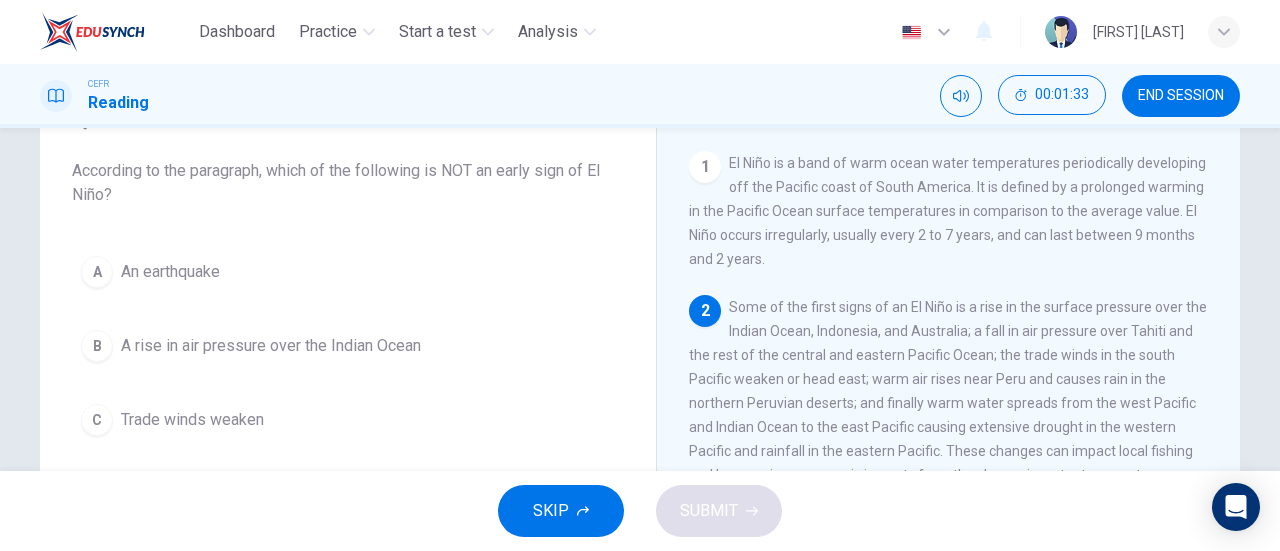 scroll, scrollTop: 104, scrollLeft: 0, axis: vertical 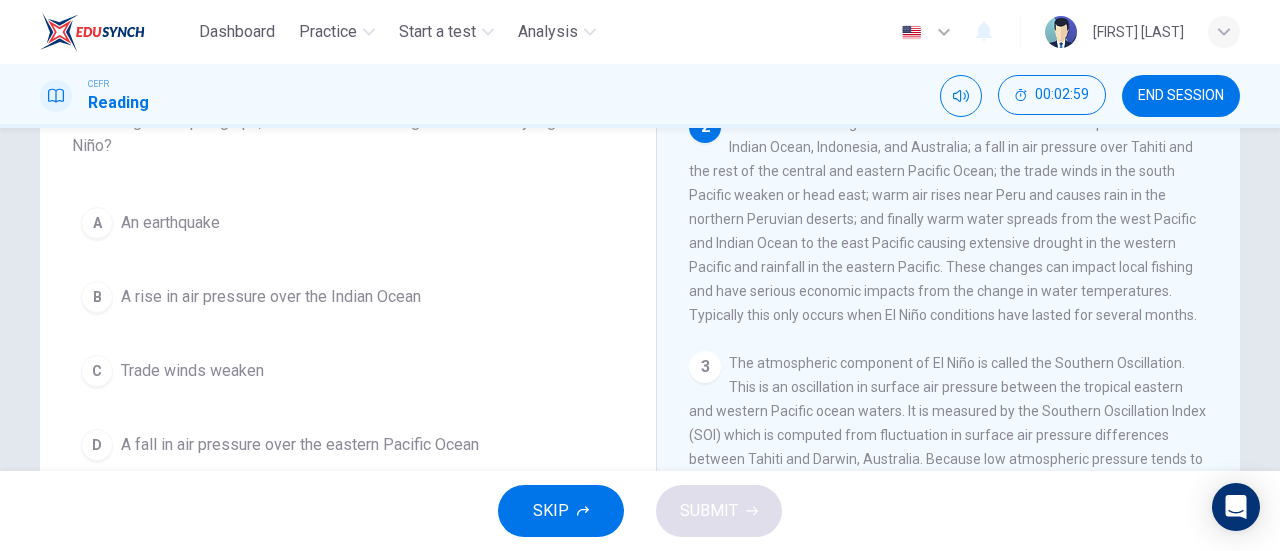 click on "An earthquake" at bounding box center [170, 223] 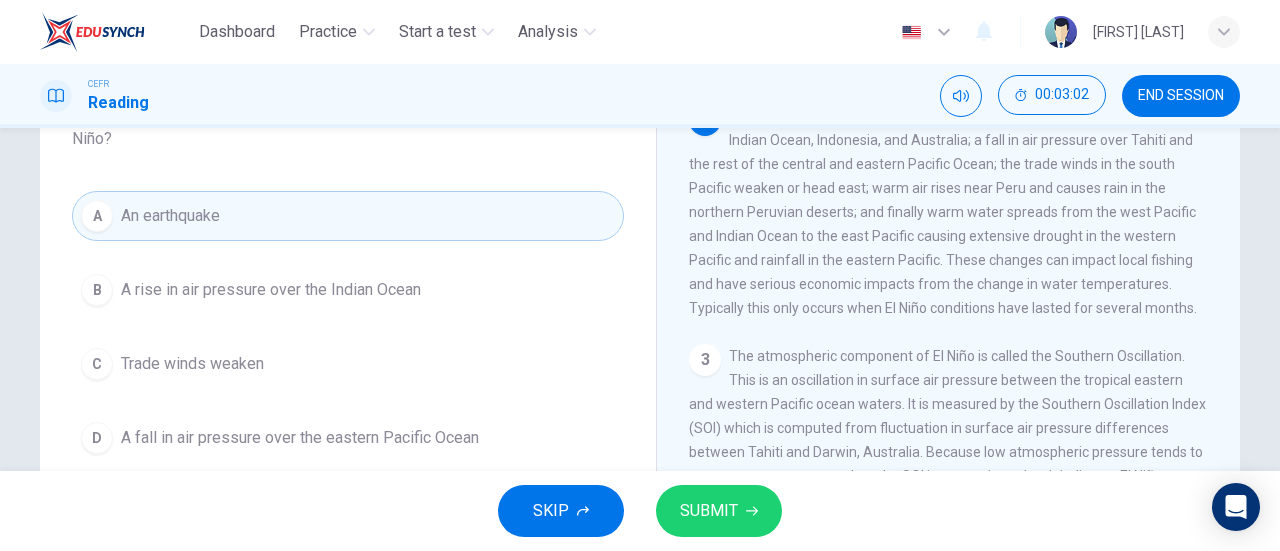 scroll, scrollTop: 162, scrollLeft: 0, axis: vertical 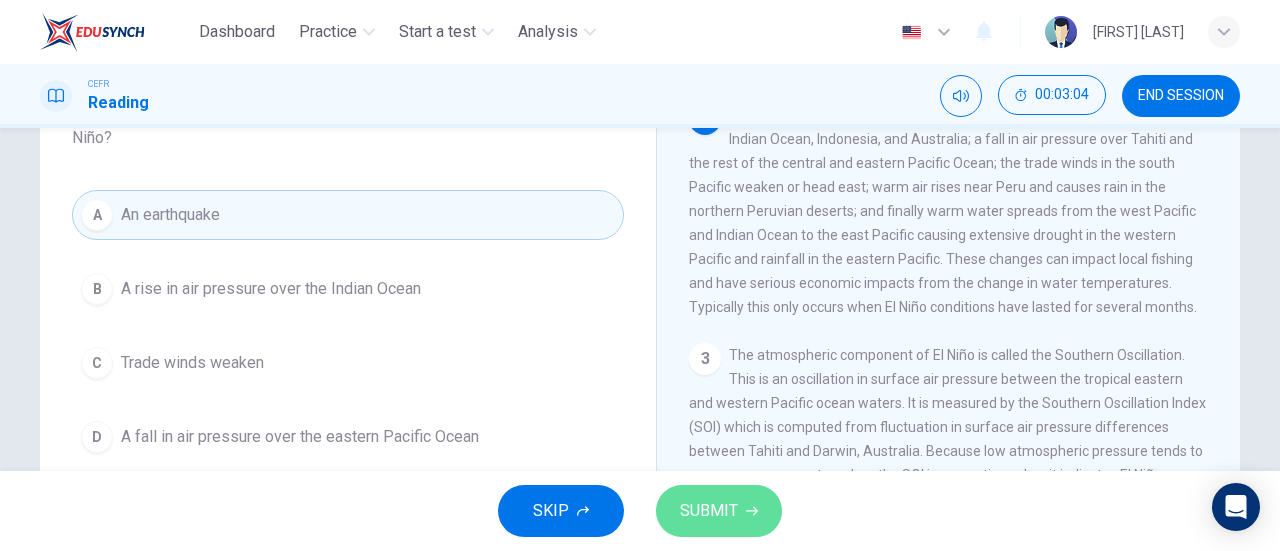 click on "SUBMIT" at bounding box center [709, 511] 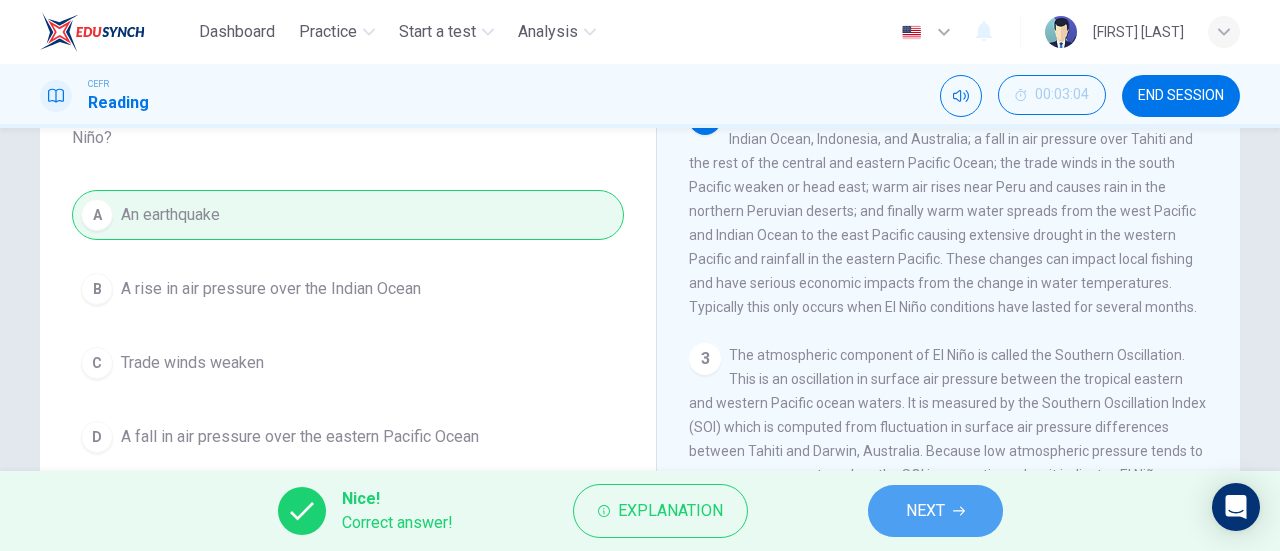 click at bounding box center [959, 511] 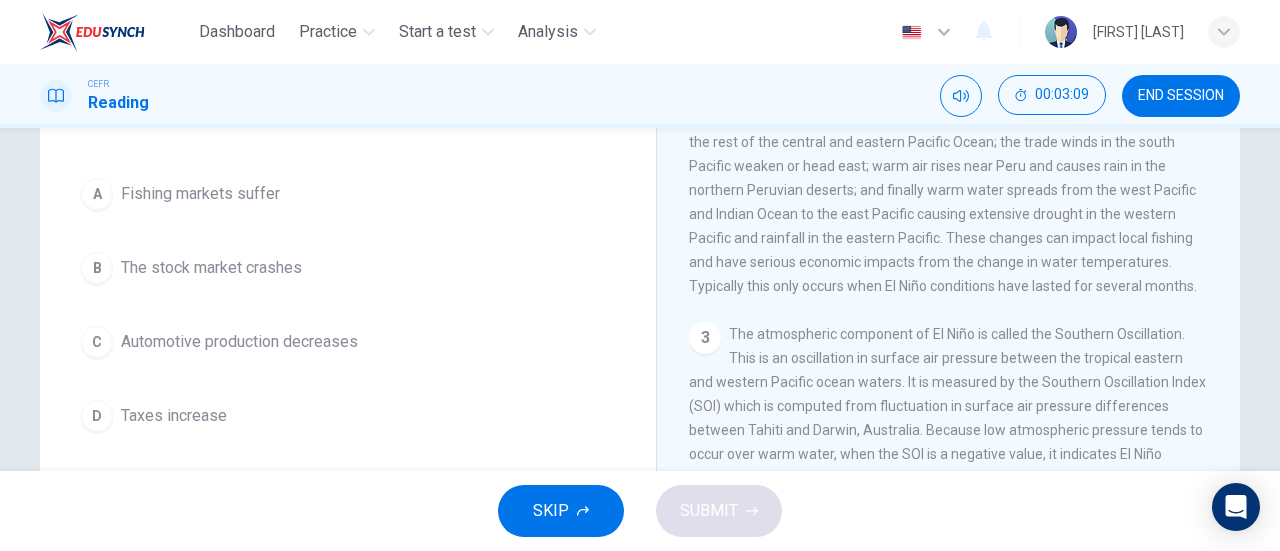 scroll, scrollTop: 184, scrollLeft: 0, axis: vertical 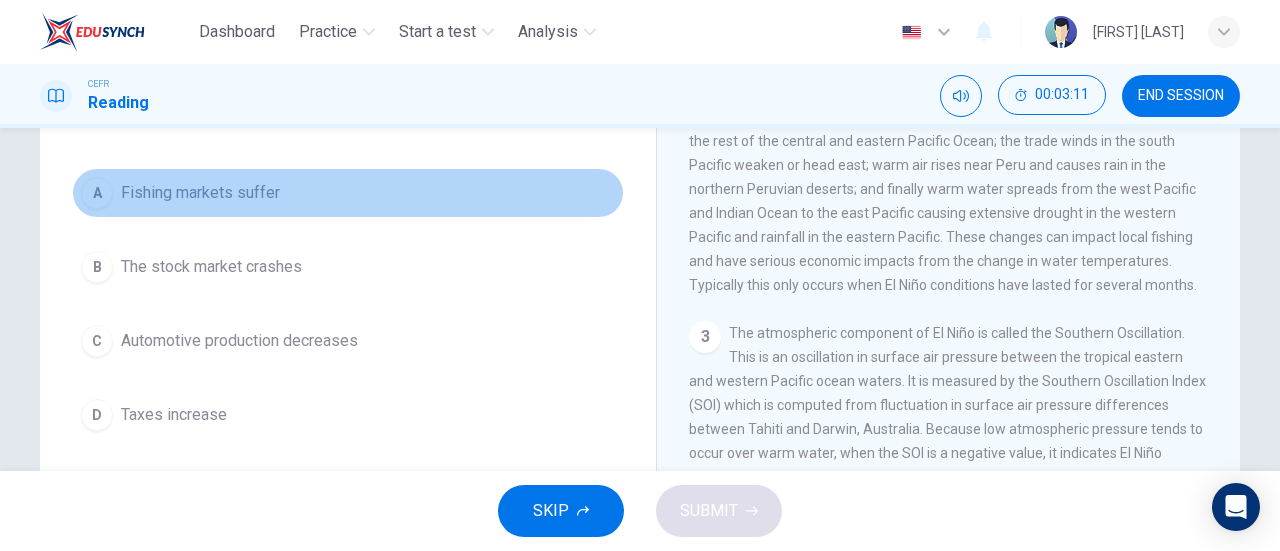 click on "Fishing markets suffer" at bounding box center (200, 193) 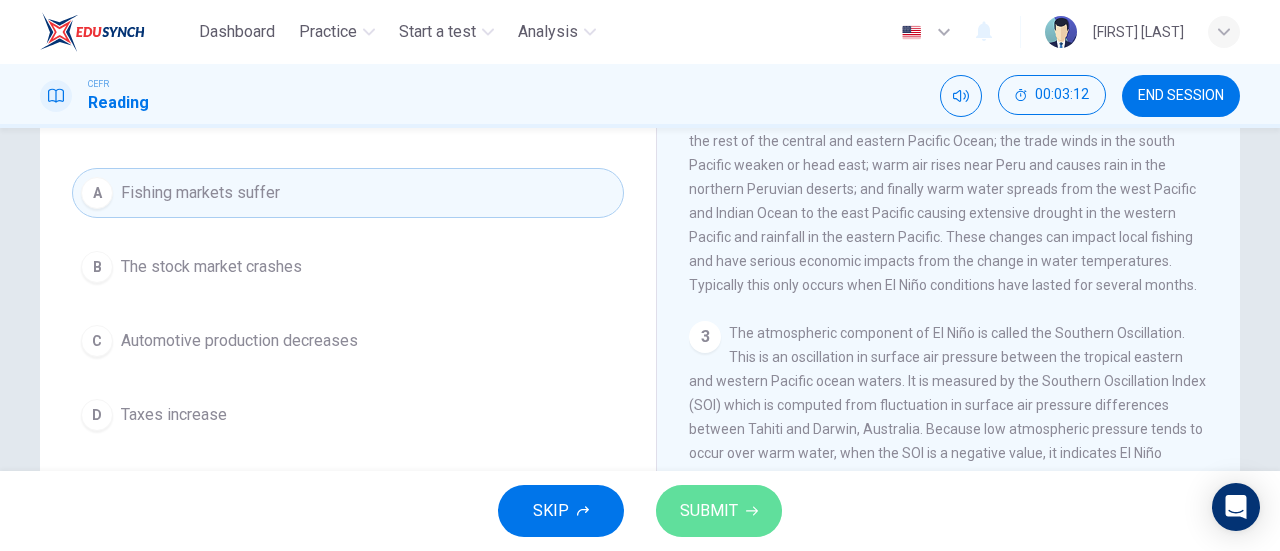 click on "SUBMIT" at bounding box center [709, 511] 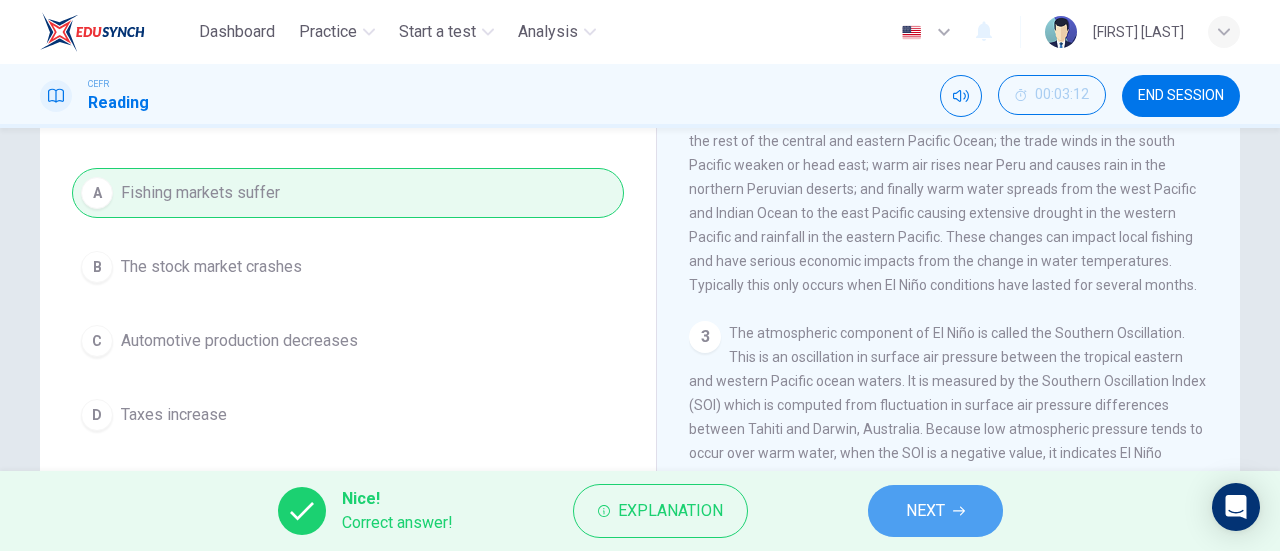 click on "NEXT" at bounding box center (925, 511) 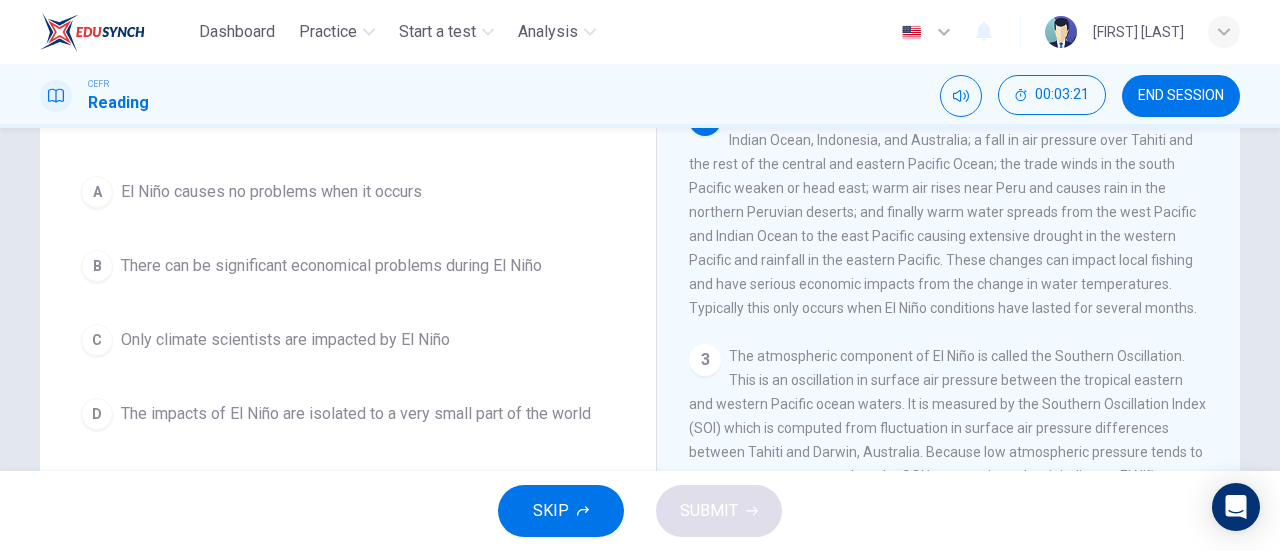 scroll, scrollTop: 163, scrollLeft: 0, axis: vertical 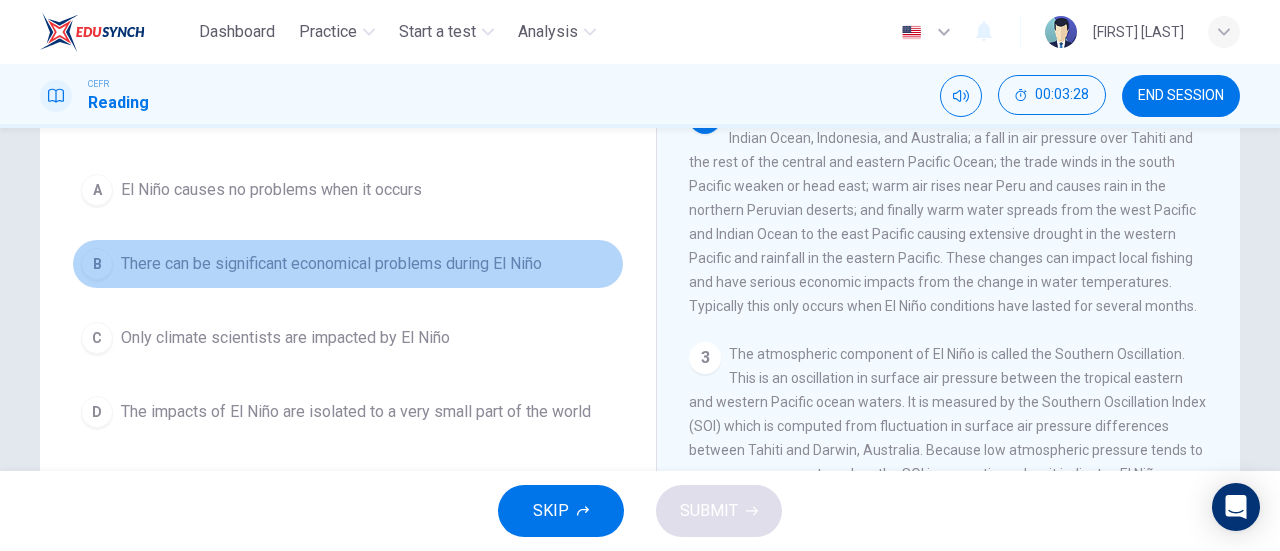 click on "There can be significant economical problems during El Niño" at bounding box center (271, 190) 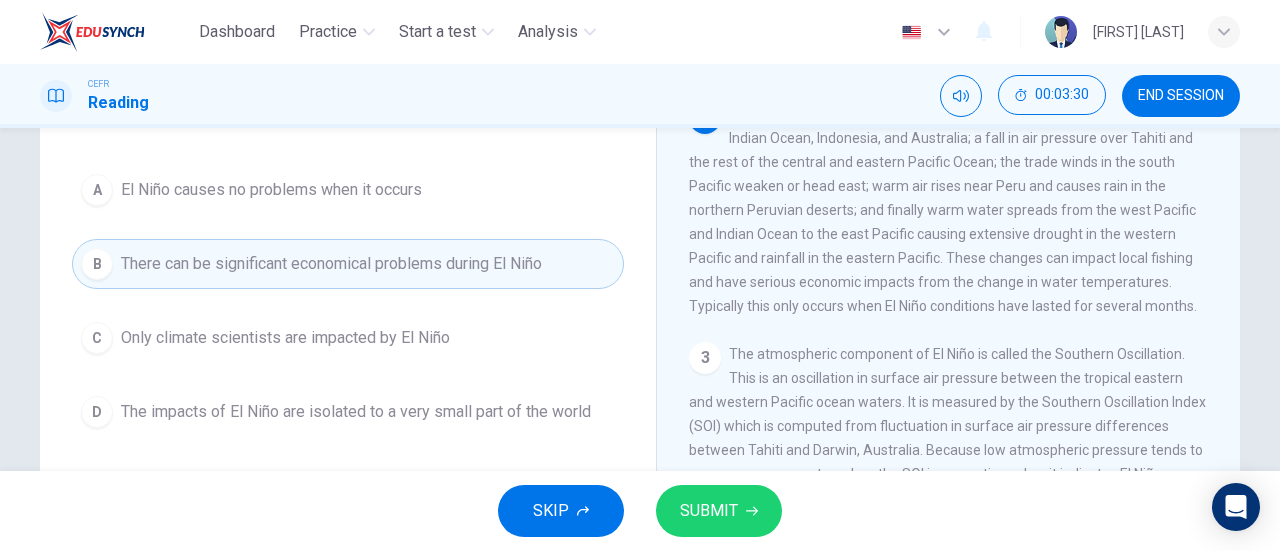 click at bounding box center (752, 511) 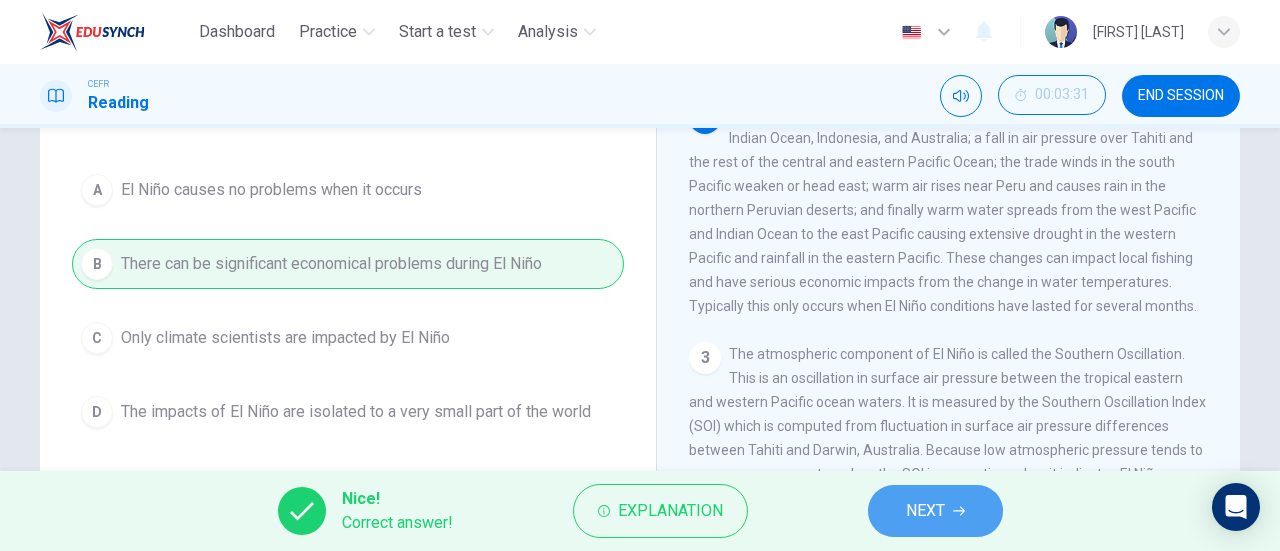 click on "NEXT" at bounding box center (935, 511) 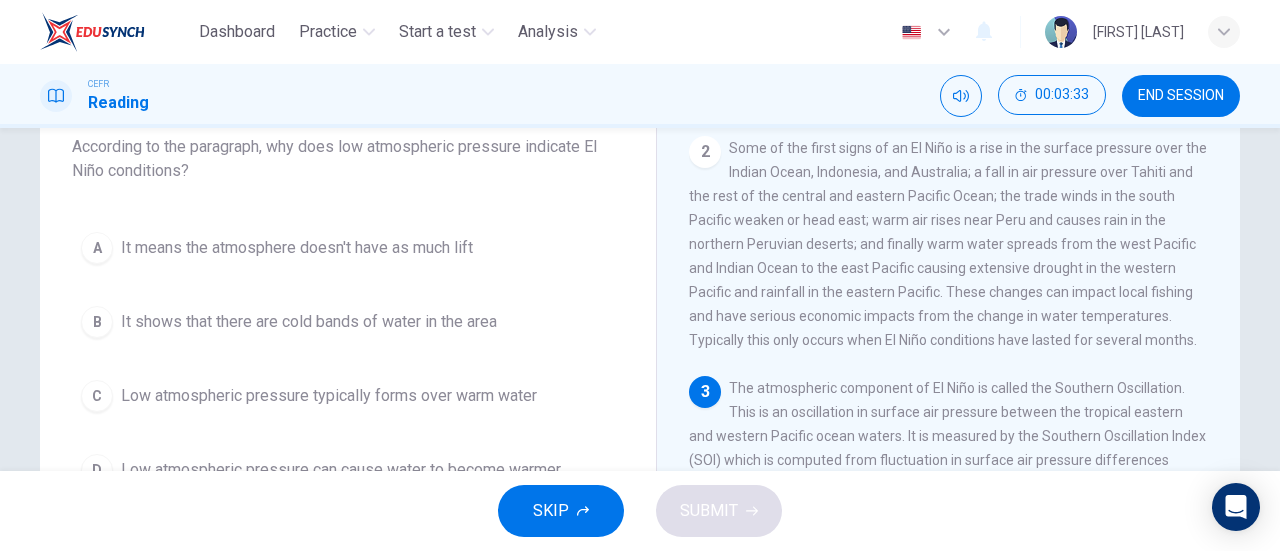 scroll, scrollTop: 130, scrollLeft: 0, axis: vertical 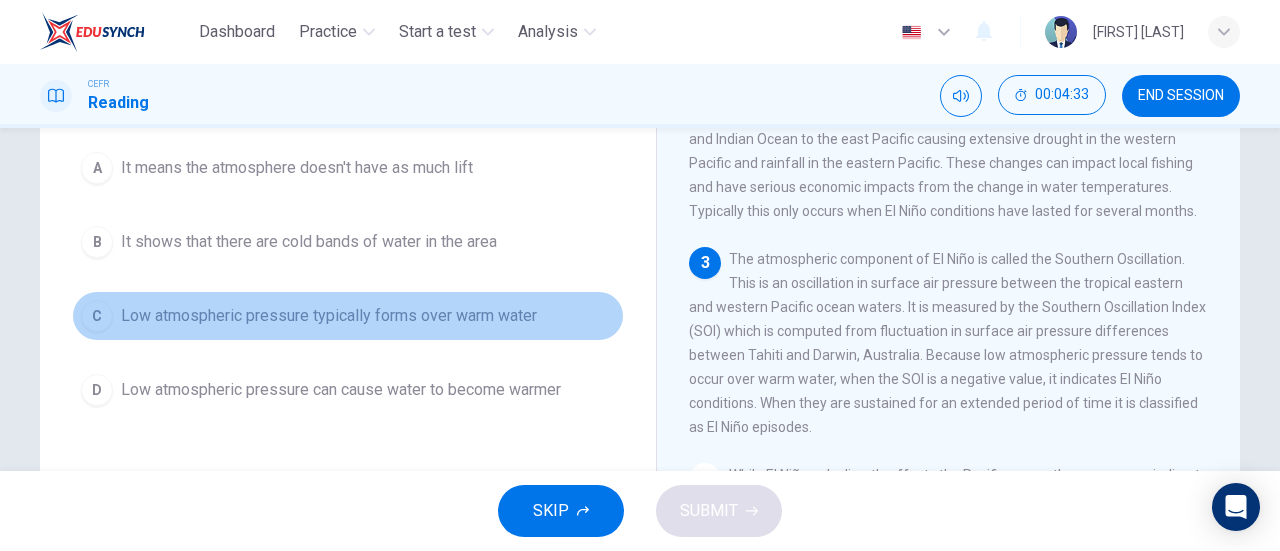 click on "Low atmospheric pressure typically forms over warm water" at bounding box center [297, 168] 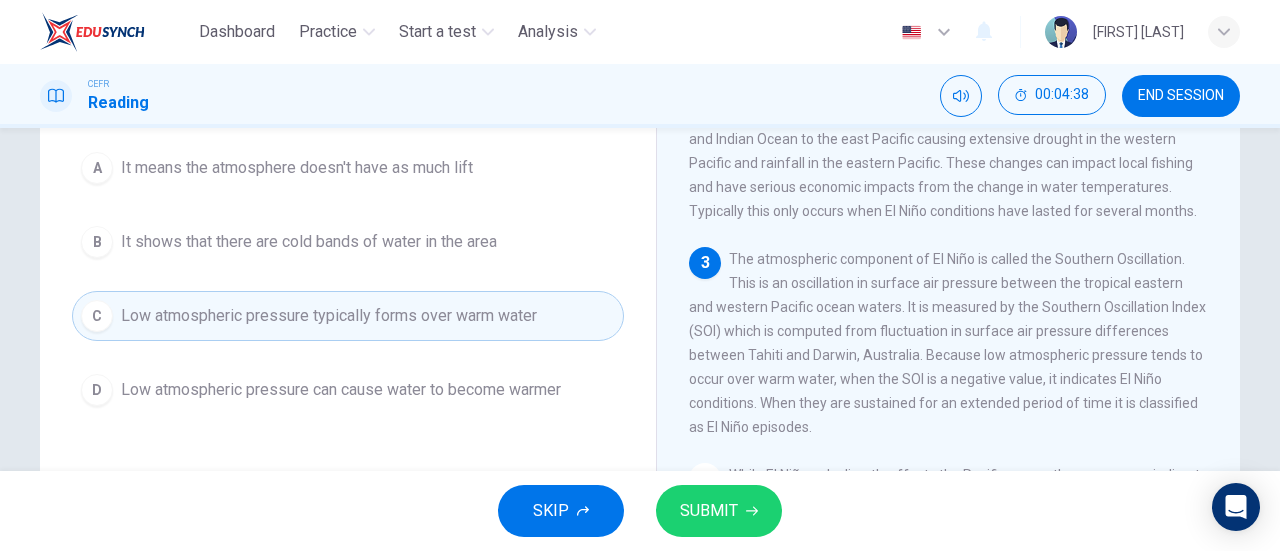click on "SUBMIT" at bounding box center (719, 511) 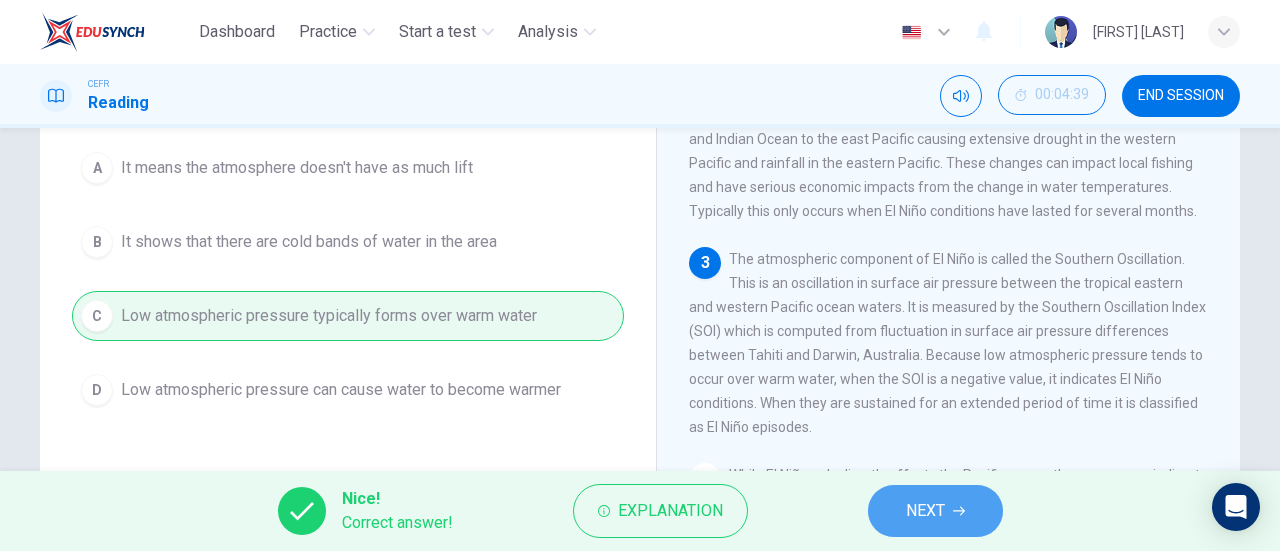 click on "NEXT" at bounding box center (935, 511) 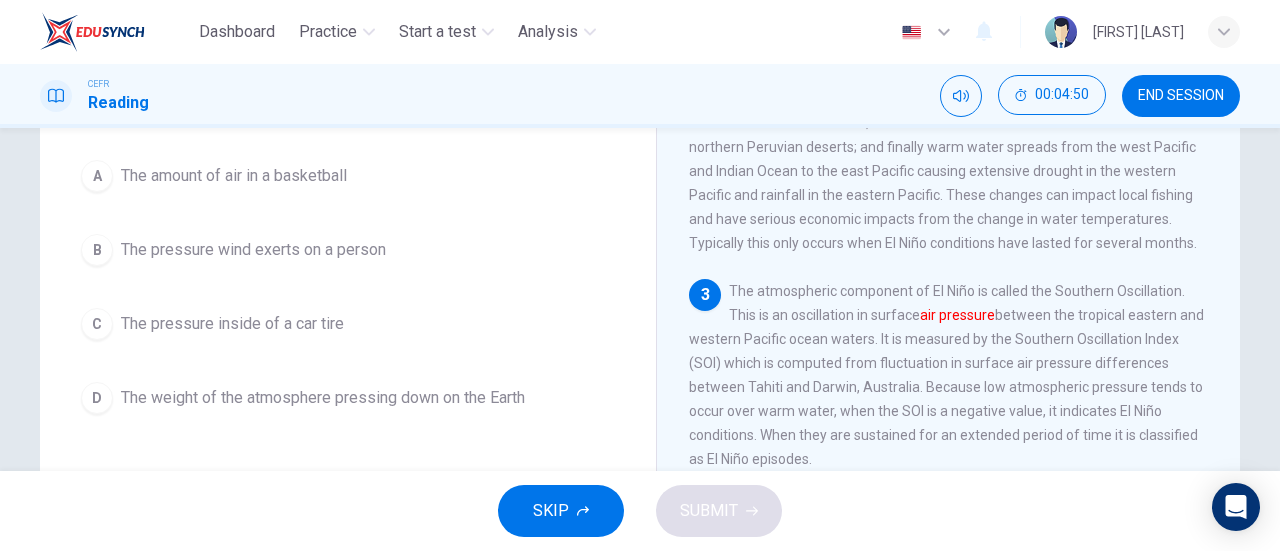 scroll, scrollTop: 178, scrollLeft: 0, axis: vertical 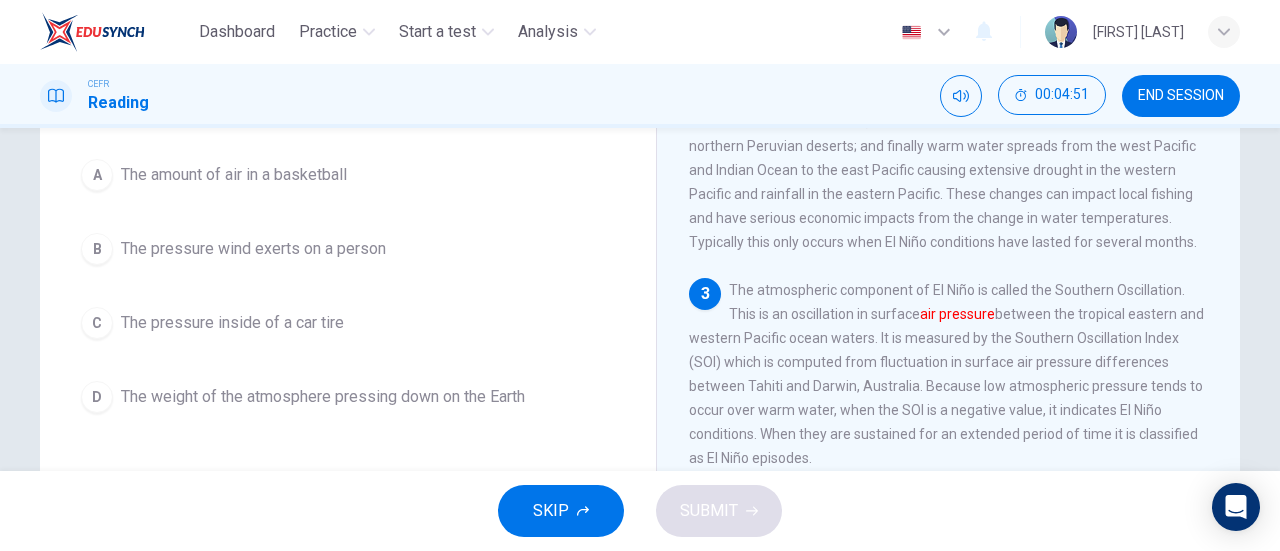 click on "The weight of the atmosphere pressing down on the Earth" at bounding box center [234, 175] 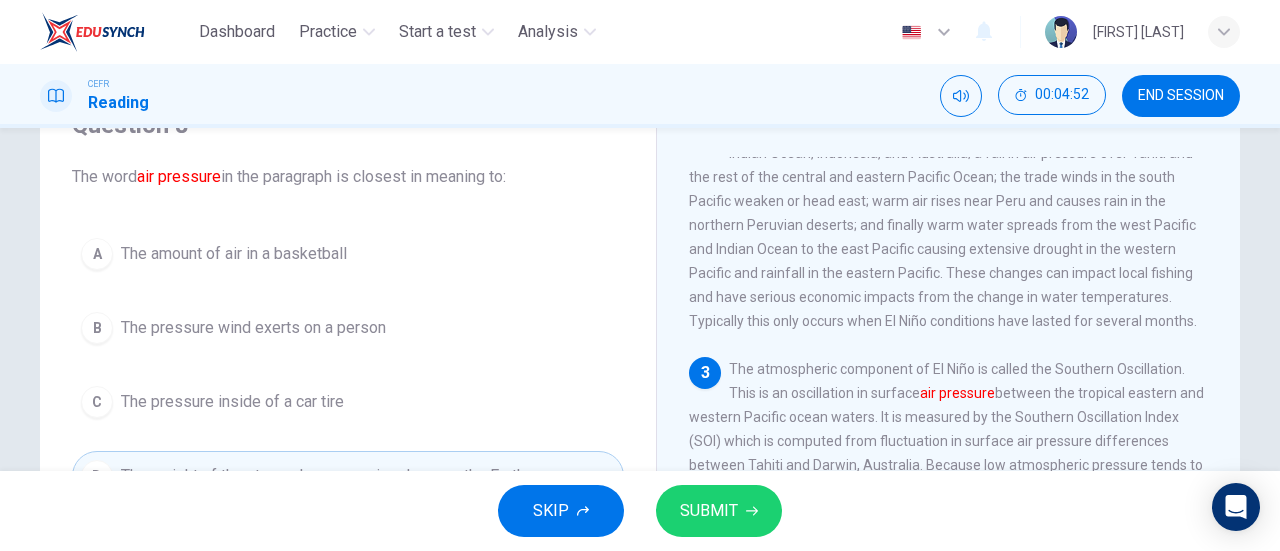 scroll, scrollTop: 182, scrollLeft: 0, axis: vertical 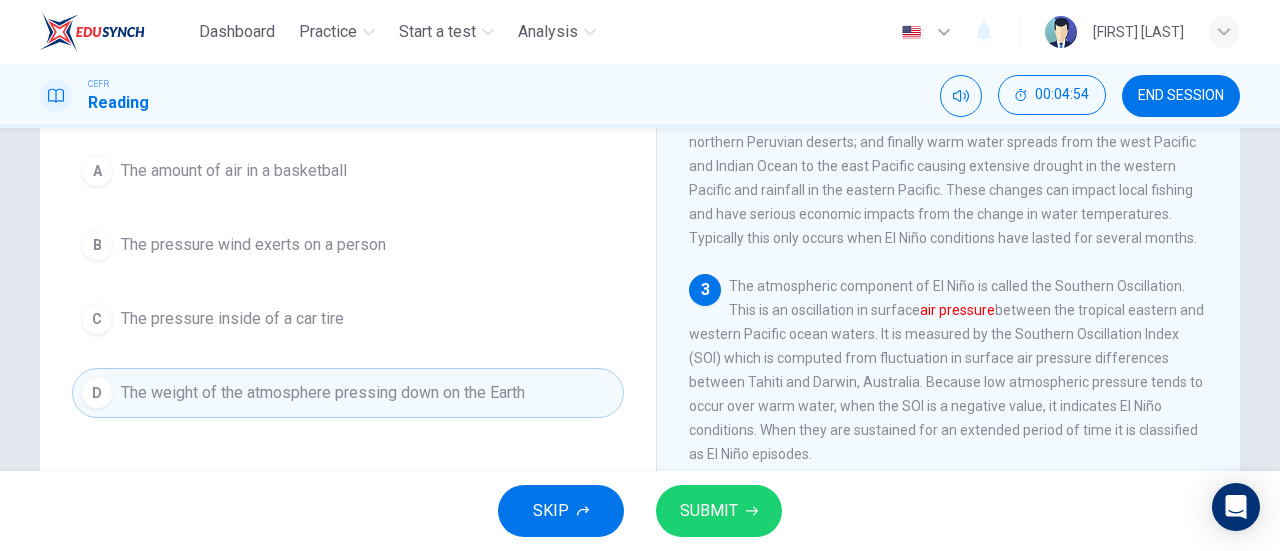 click on "SUBMIT" at bounding box center [719, 511] 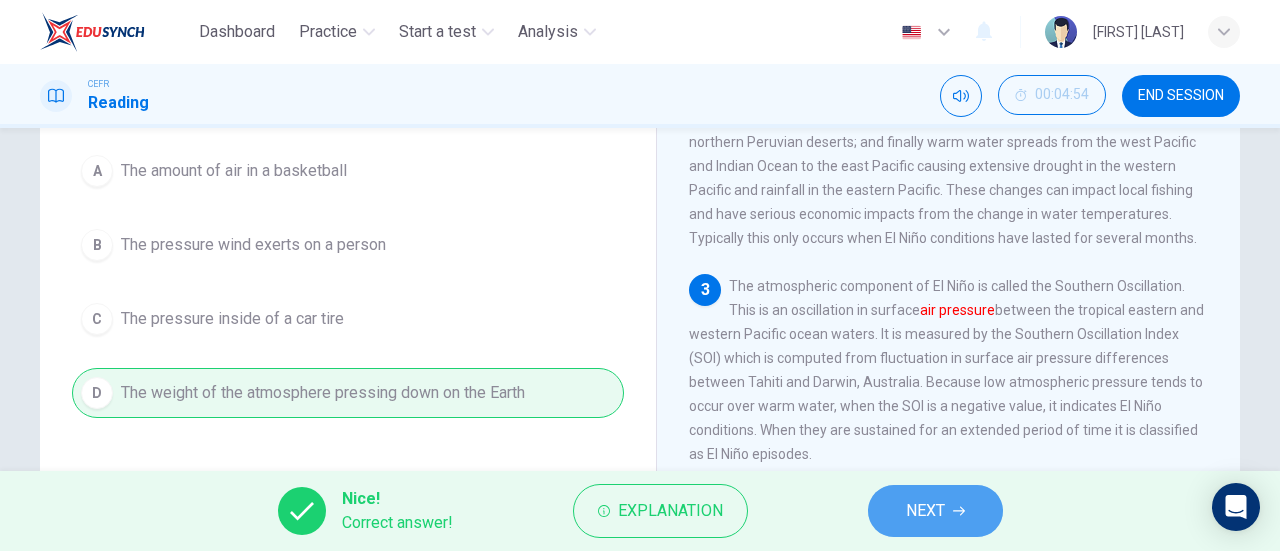click on "NEXT" at bounding box center [925, 511] 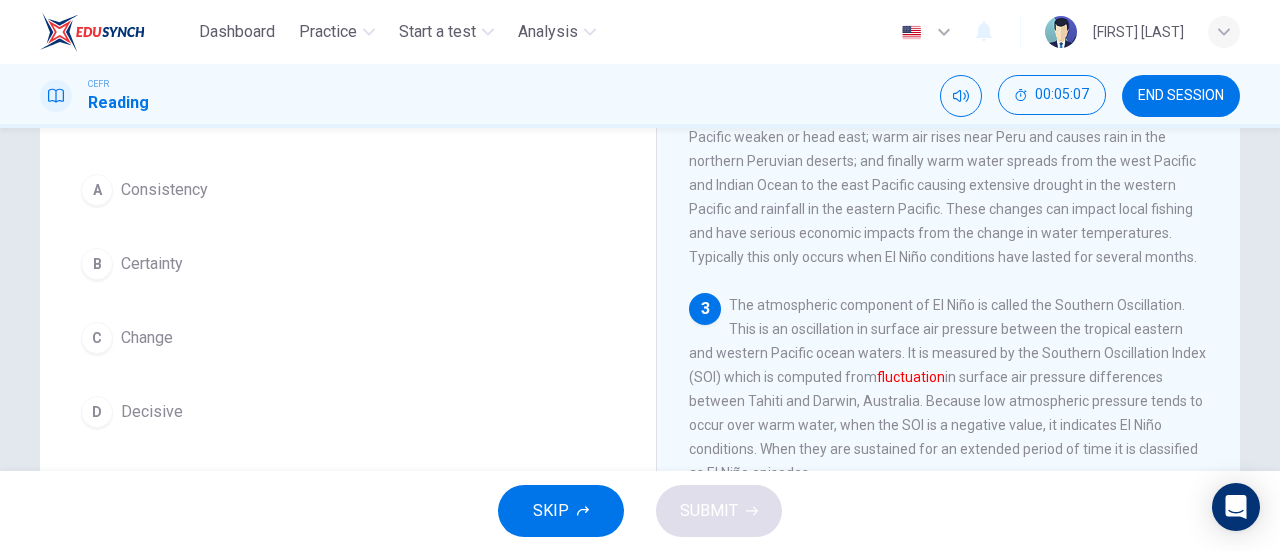 scroll, scrollTop: 164, scrollLeft: 0, axis: vertical 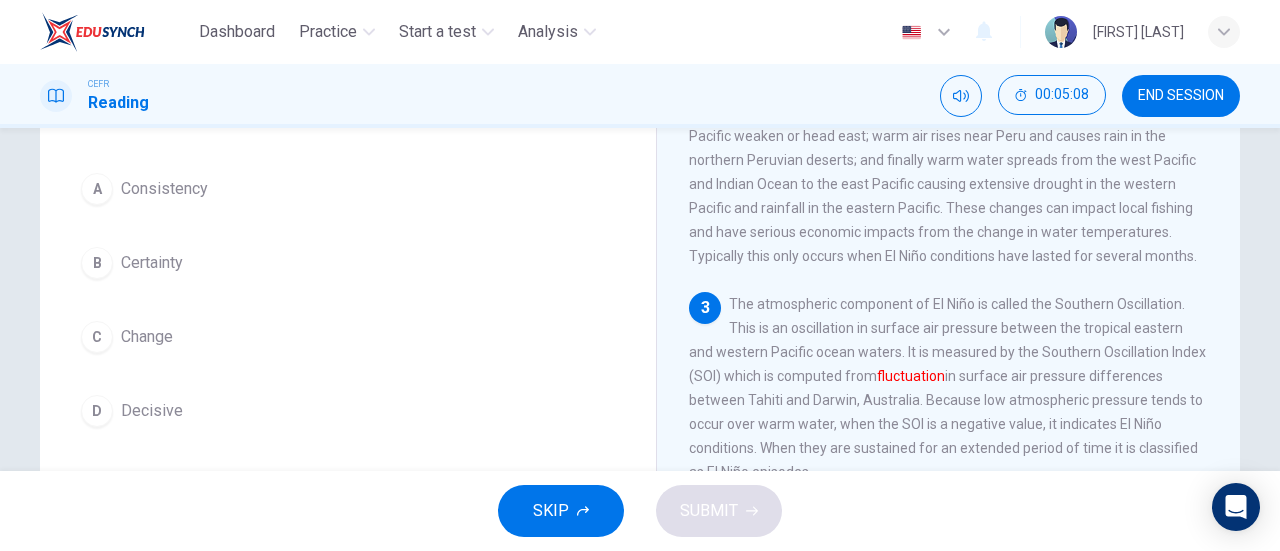 click on "C Change" at bounding box center (348, 337) 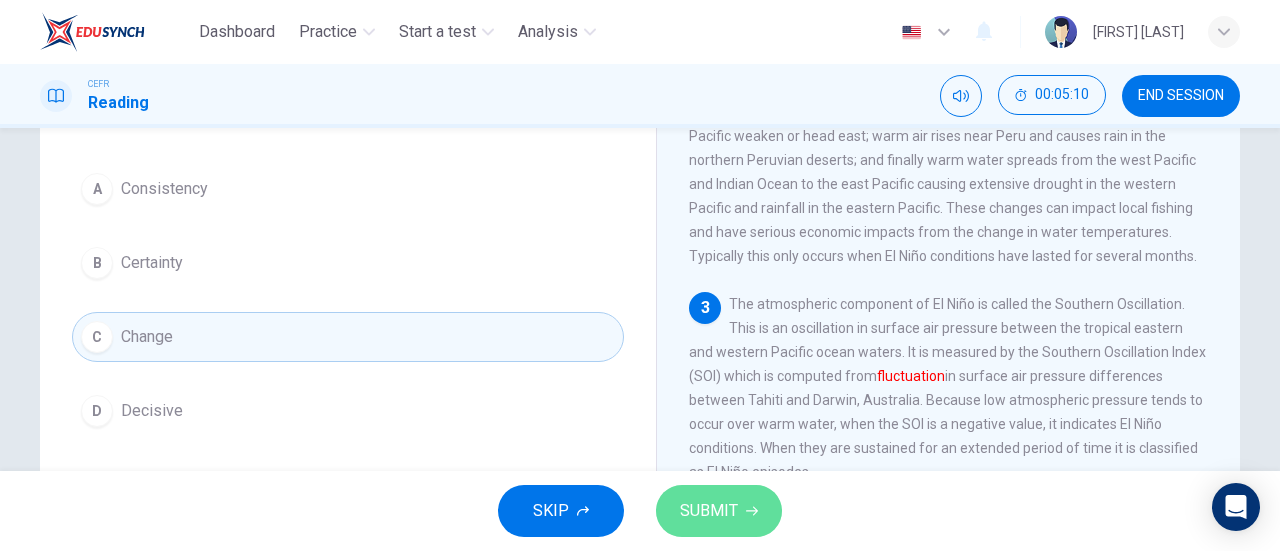 click on "SUBMIT" at bounding box center [719, 511] 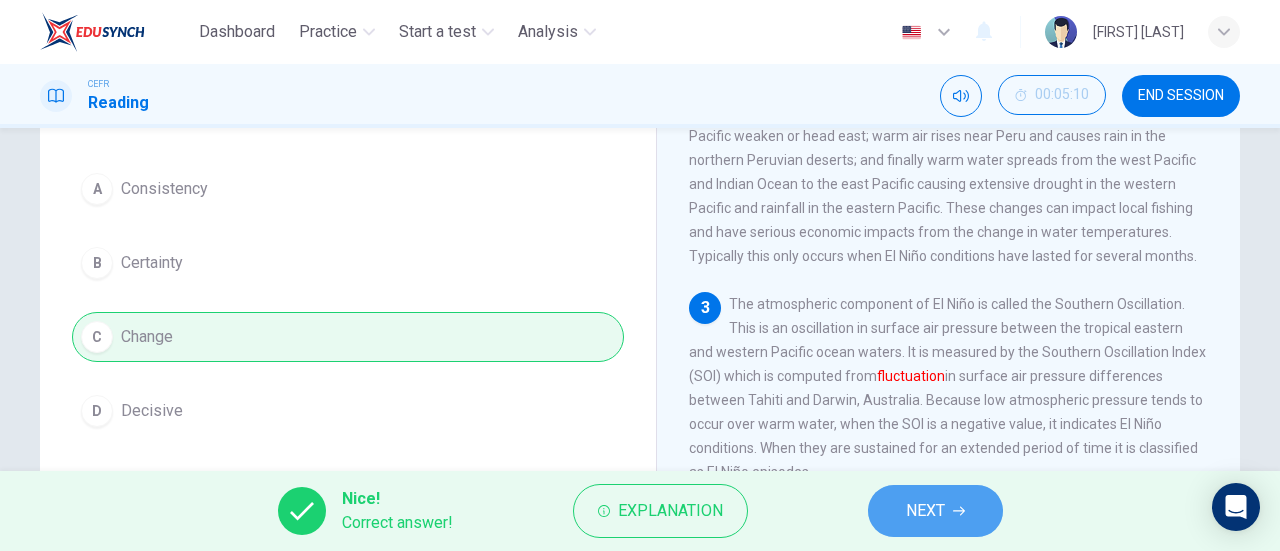click at bounding box center (959, 511) 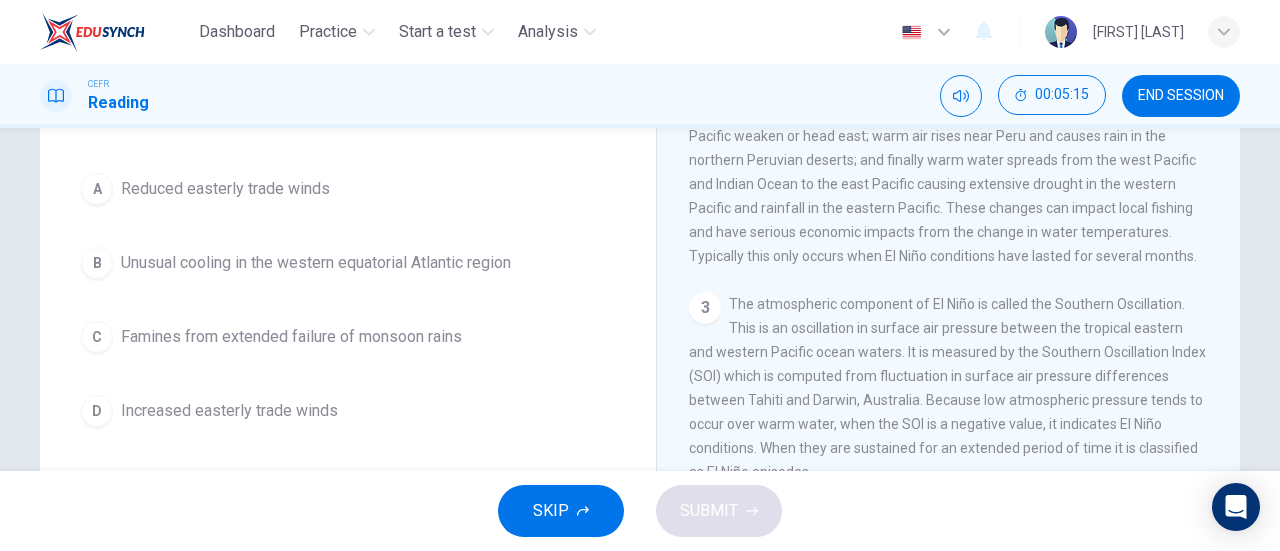 scroll, scrollTop: 165, scrollLeft: 0, axis: vertical 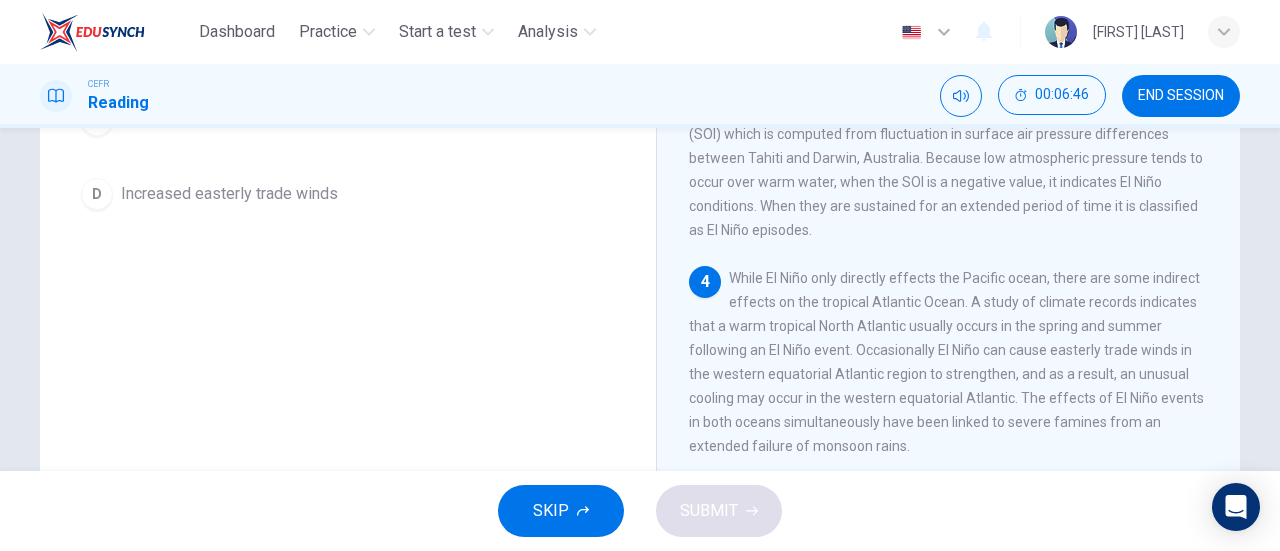 drag, startPoint x: 924, startPoint y: 341, endPoint x: 580, endPoint y: 384, distance: 346.6771 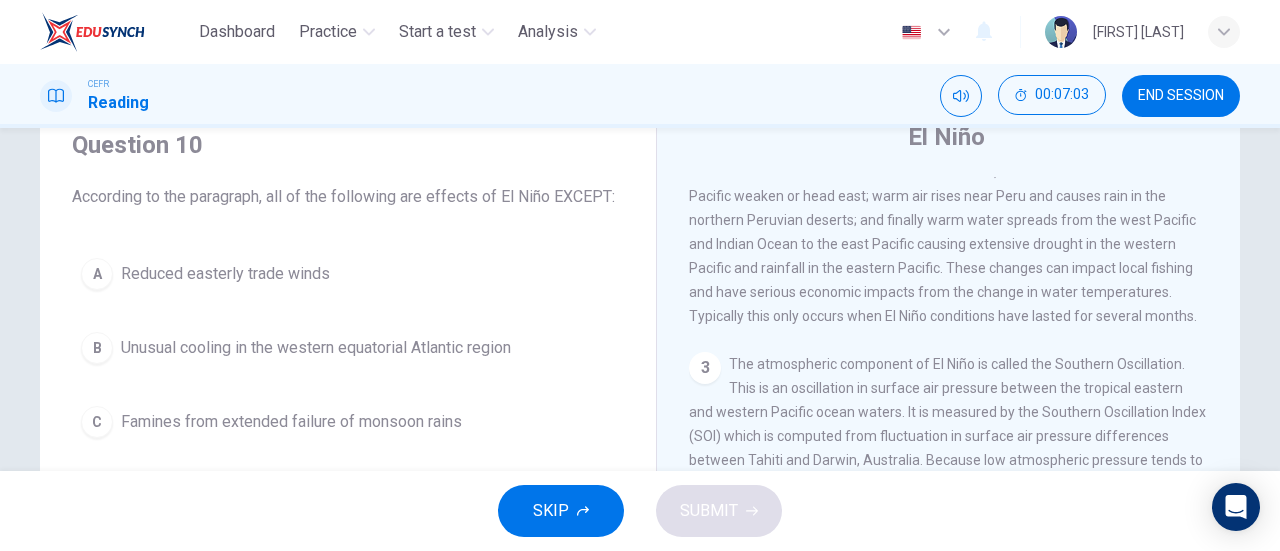 scroll, scrollTop: 78, scrollLeft: 0, axis: vertical 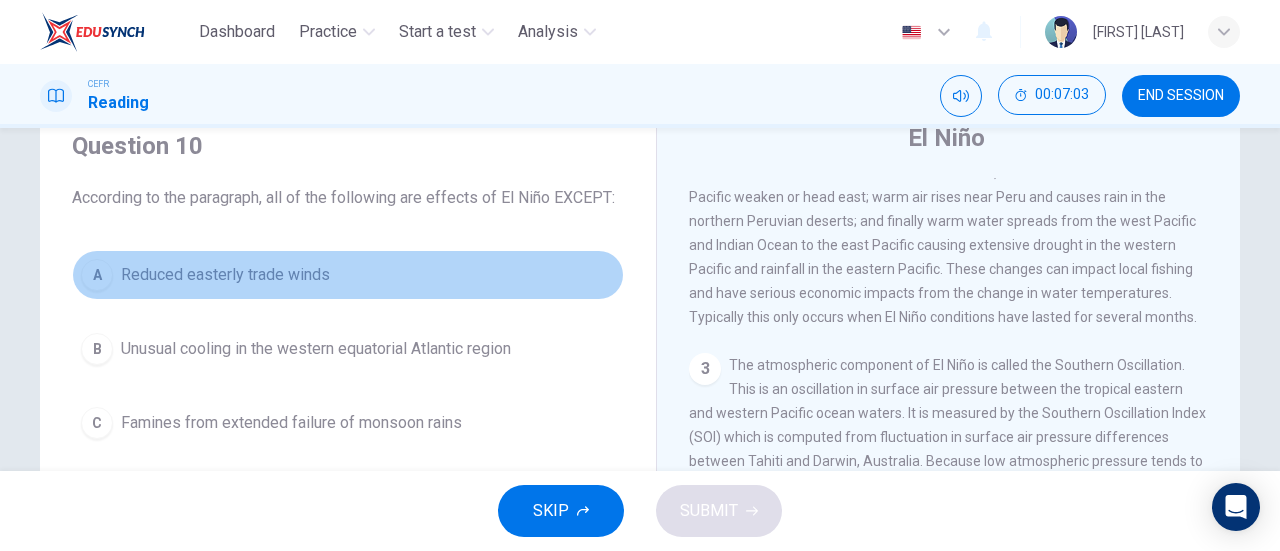 click on "Reduced easterly trade winds" at bounding box center (225, 275) 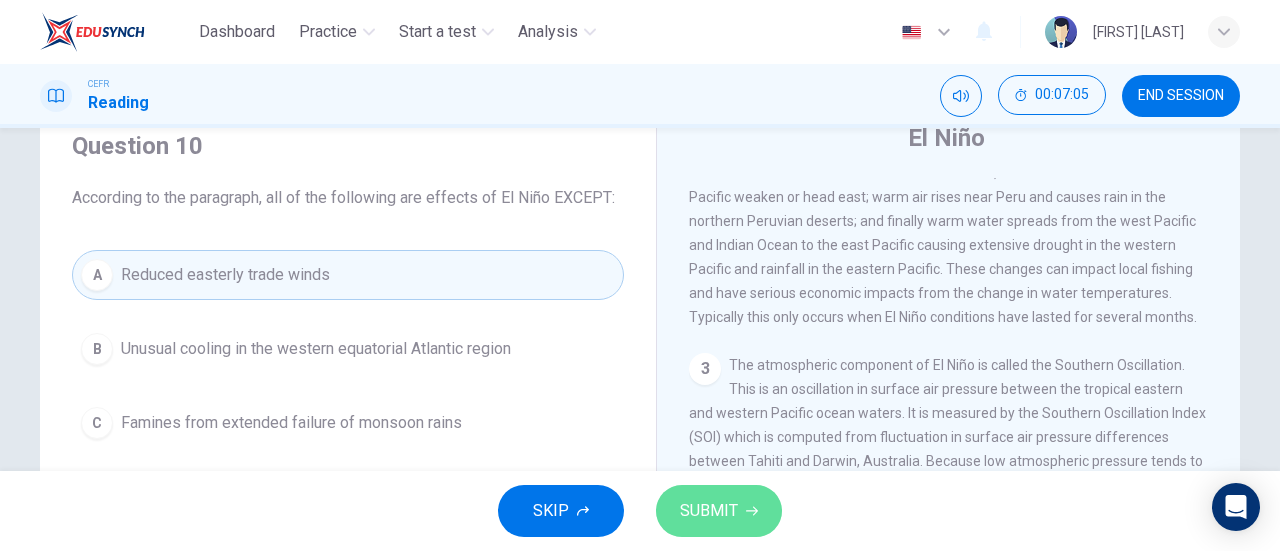 click on "SUBMIT" at bounding box center [719, 511] 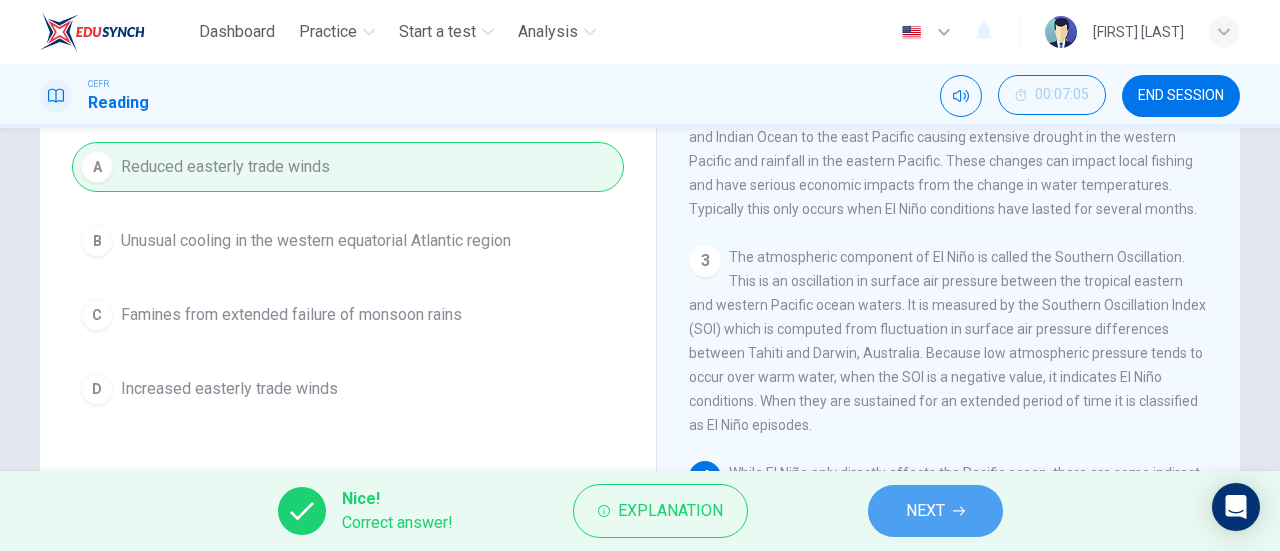 click on "NEXT" at bounding box center (935, 511) 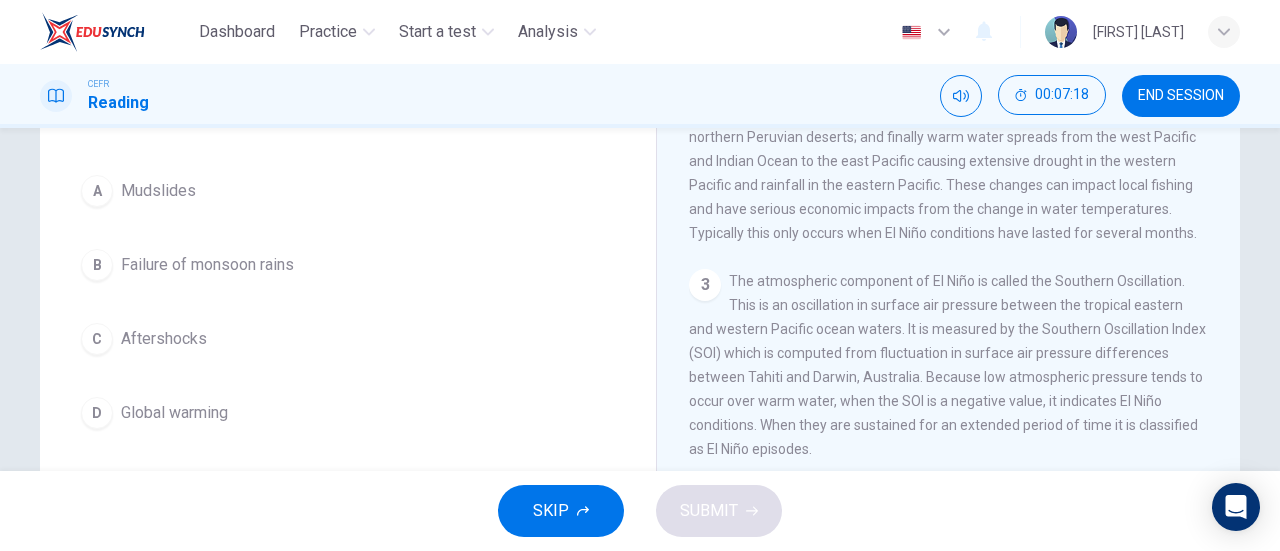 scroll, scrollTop: 164, scrollLeft: 0, axis: vertical 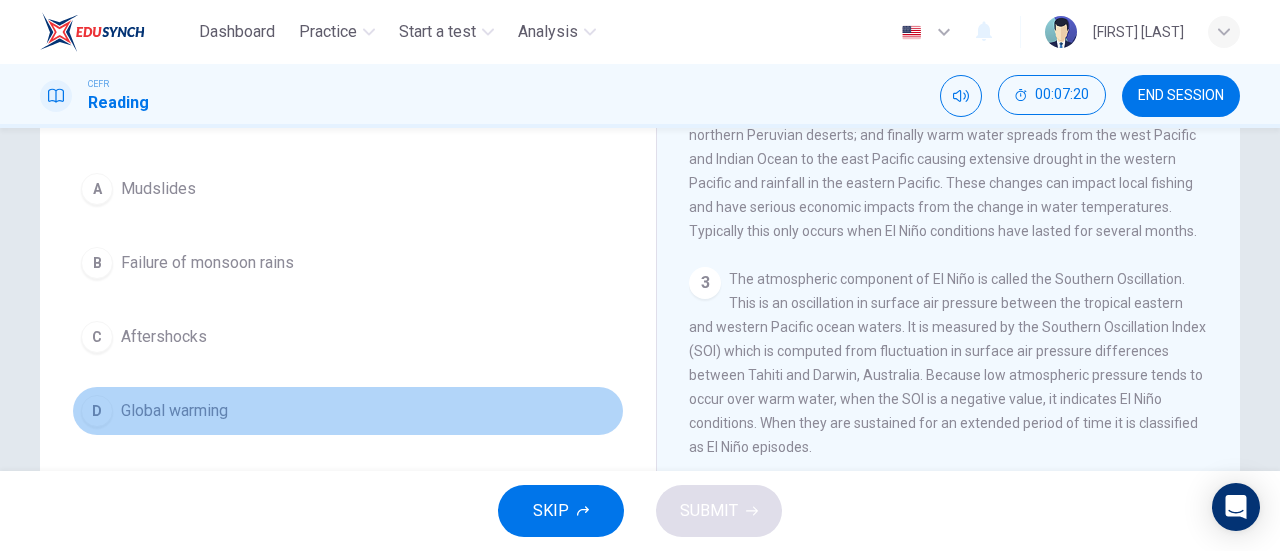 click on "D Global warming" at bounding box center [348, 411] 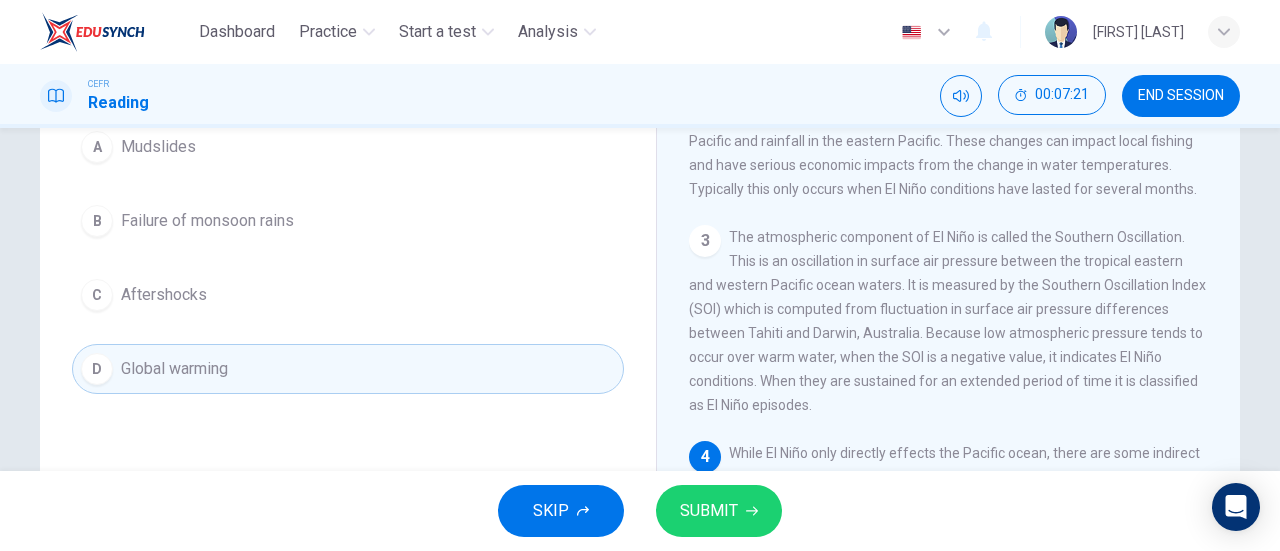 scroll, scrollTop: 207, scrollLeft: 0, axis: vertical 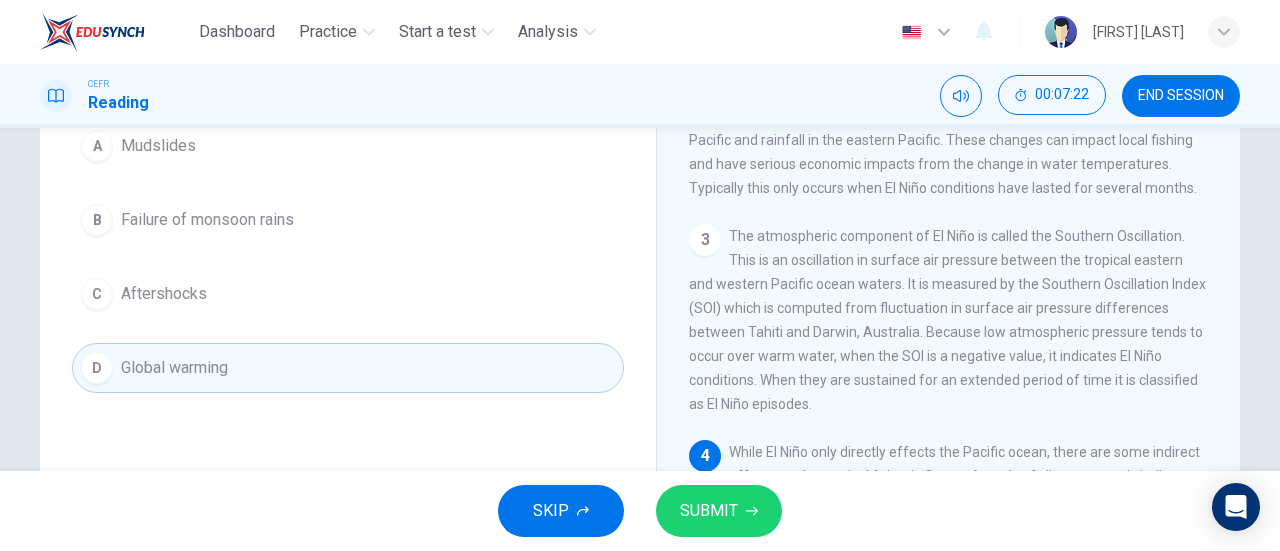 click on "B Failure of monsoon rains" at bounding box center (348, 220) 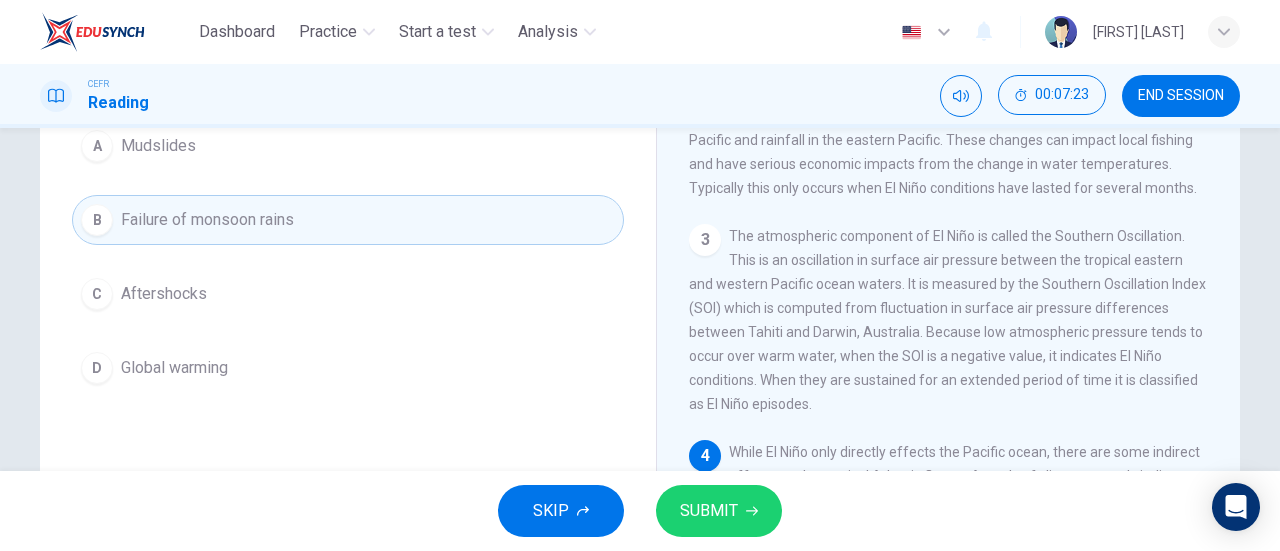 click on "SUBMIT" at bounding box center [709, 511] 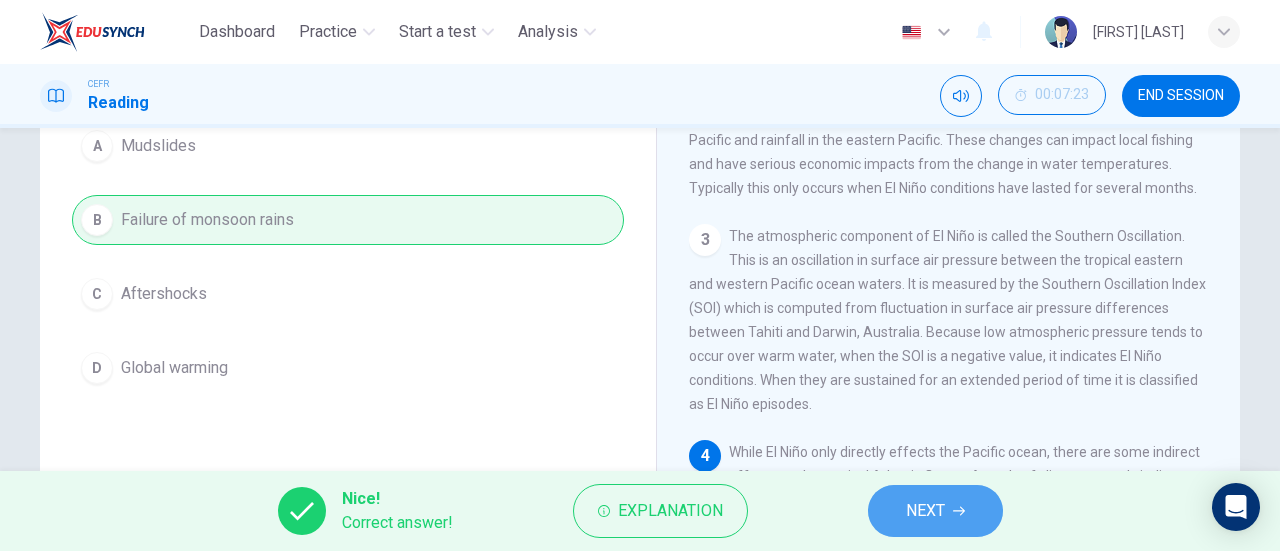 click on "NEXT" at bounding box center (925, 511) 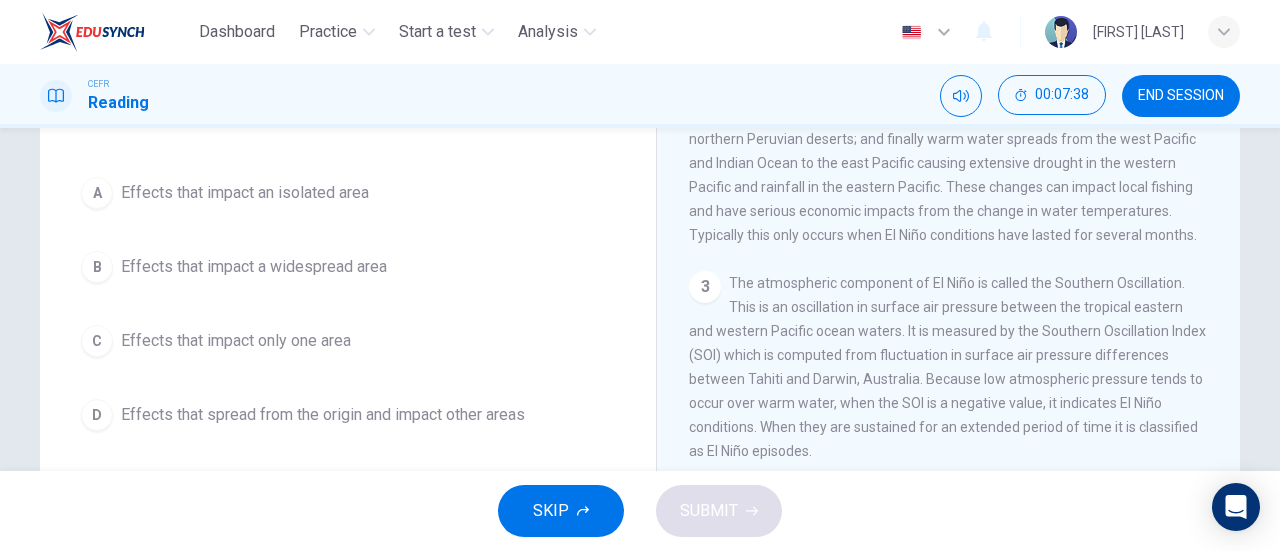 scroll, scrollTop: 239, scrollLeft: 0, axis: vertical 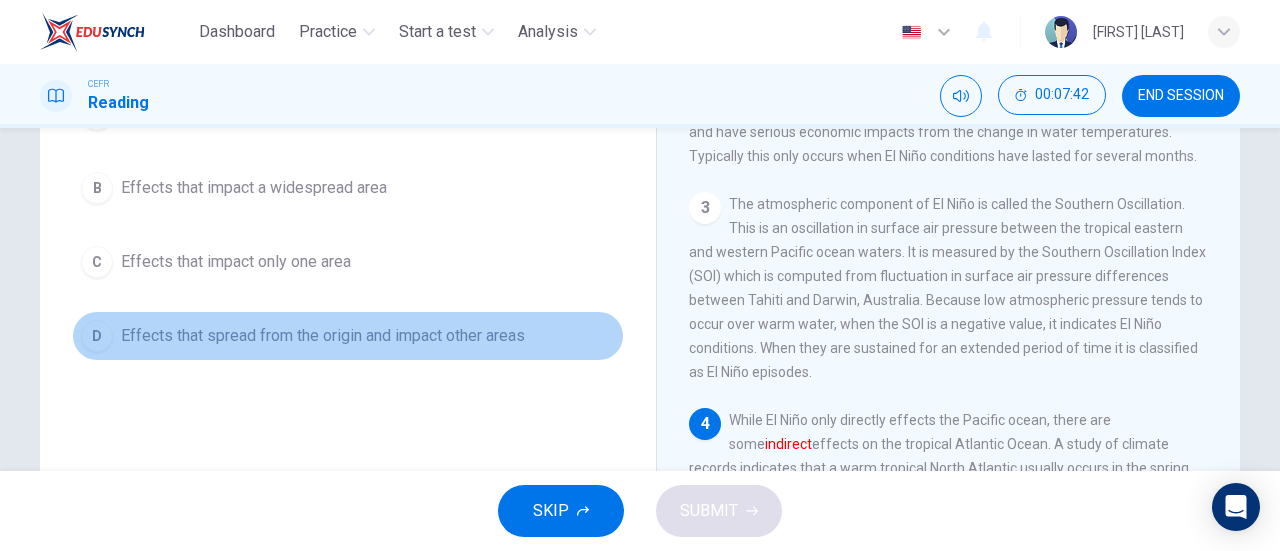 click on "D Effects that spread from the origin and impact other areas" at bounding box center [348, 336] 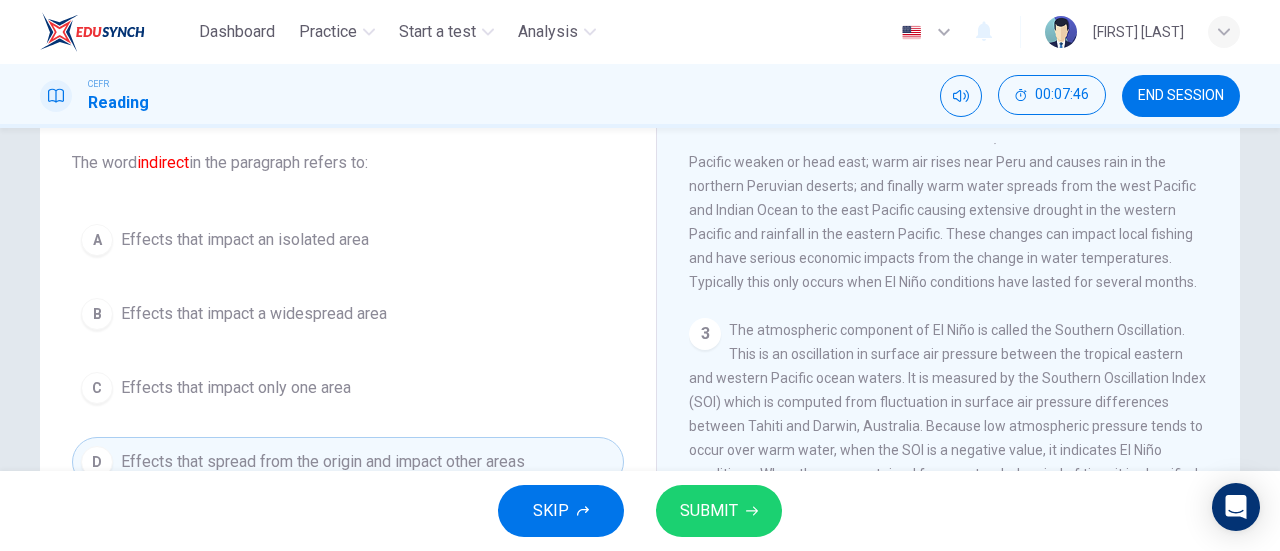 scroll, scrollTop: 107, scrollLeft: 0, axis: vertical 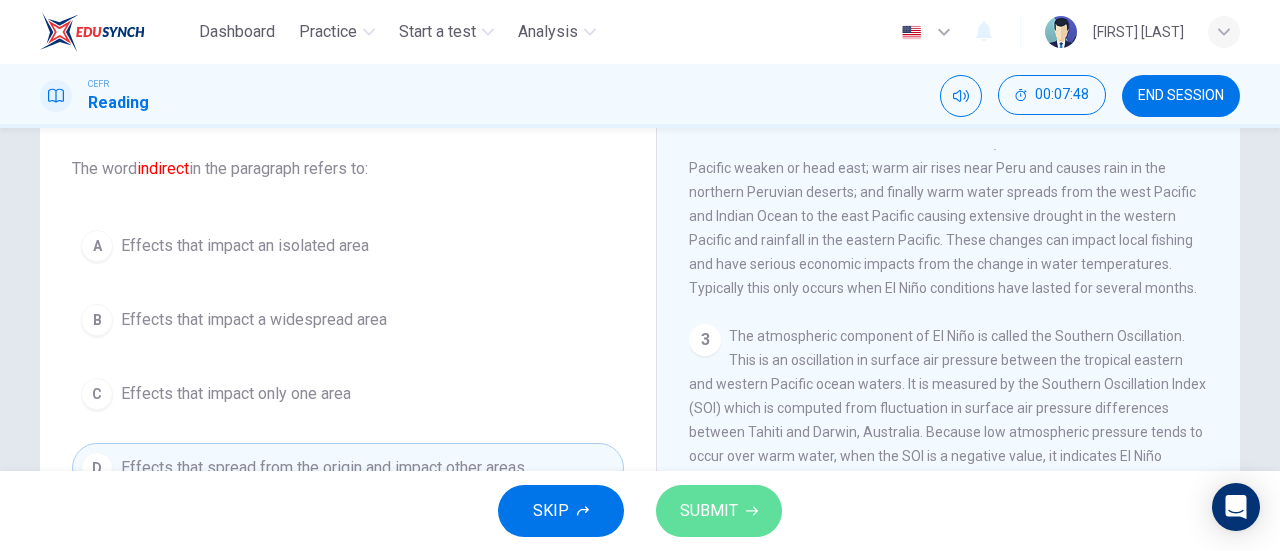 click on "SUBMIT" at bounding box center [709, 511] 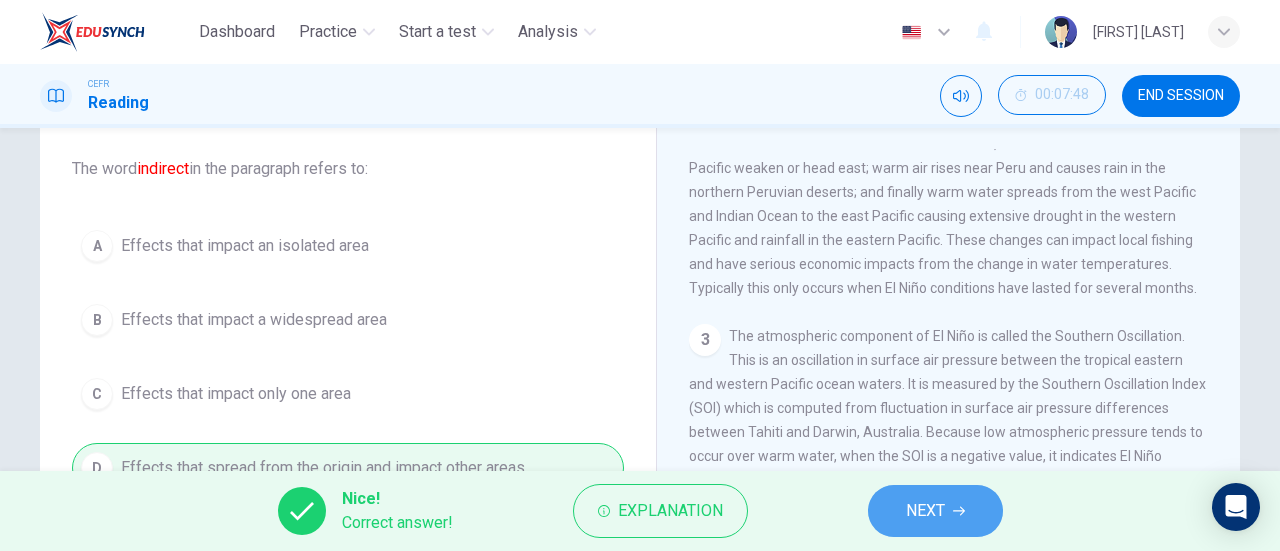 click on "NEXT" at bounding box center (925, 511) 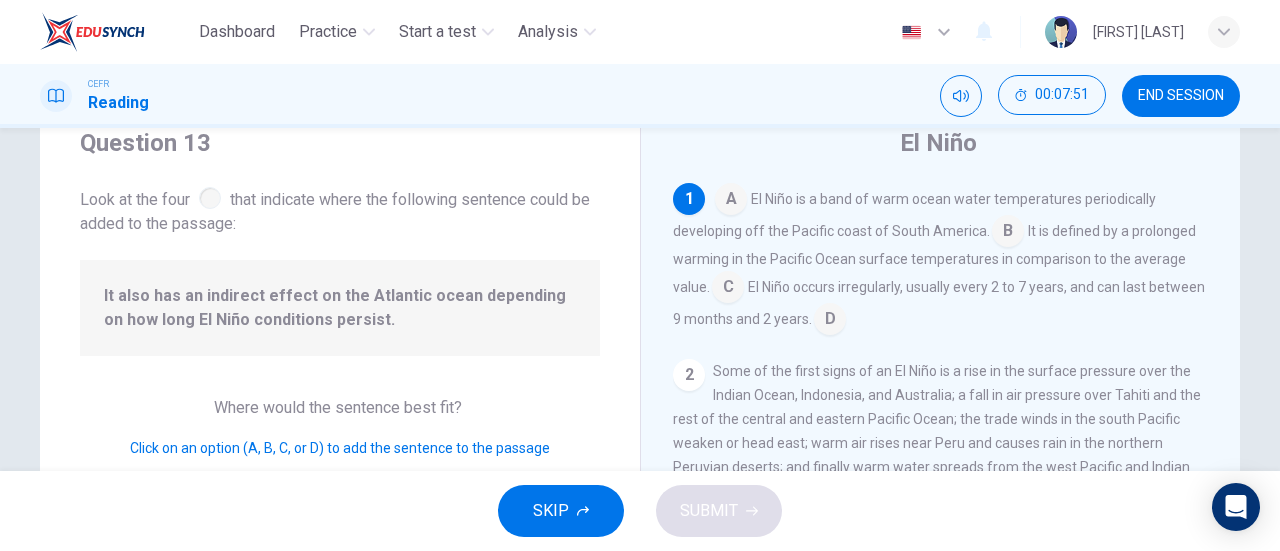 scroll, scrollTop: 74, scrollLeft: 0, axis: vertical 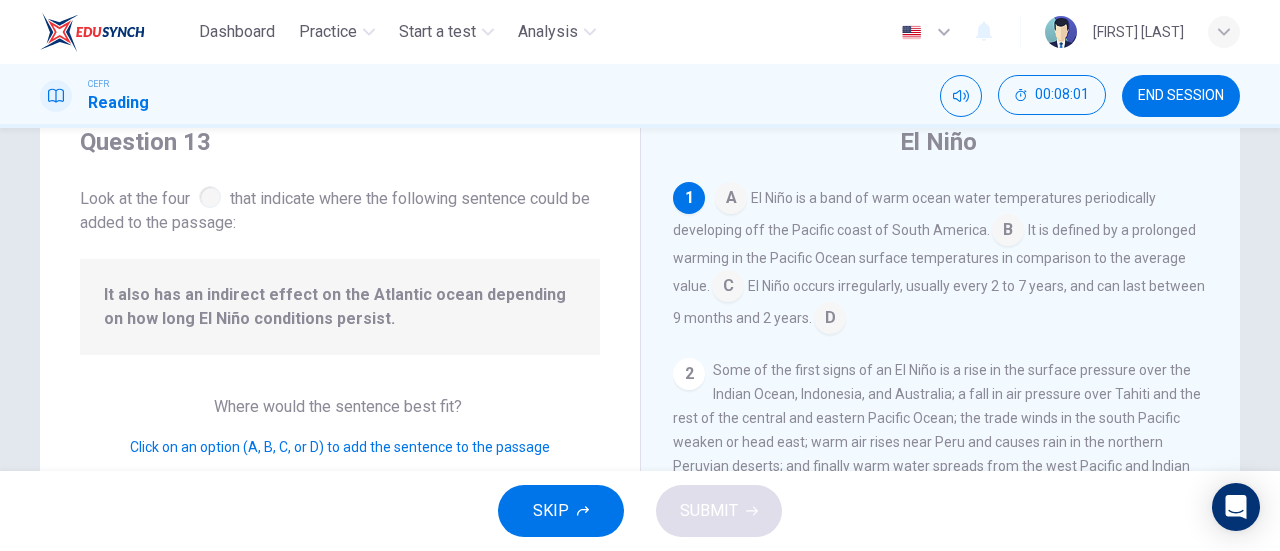 click at bounding box center [731, 200] 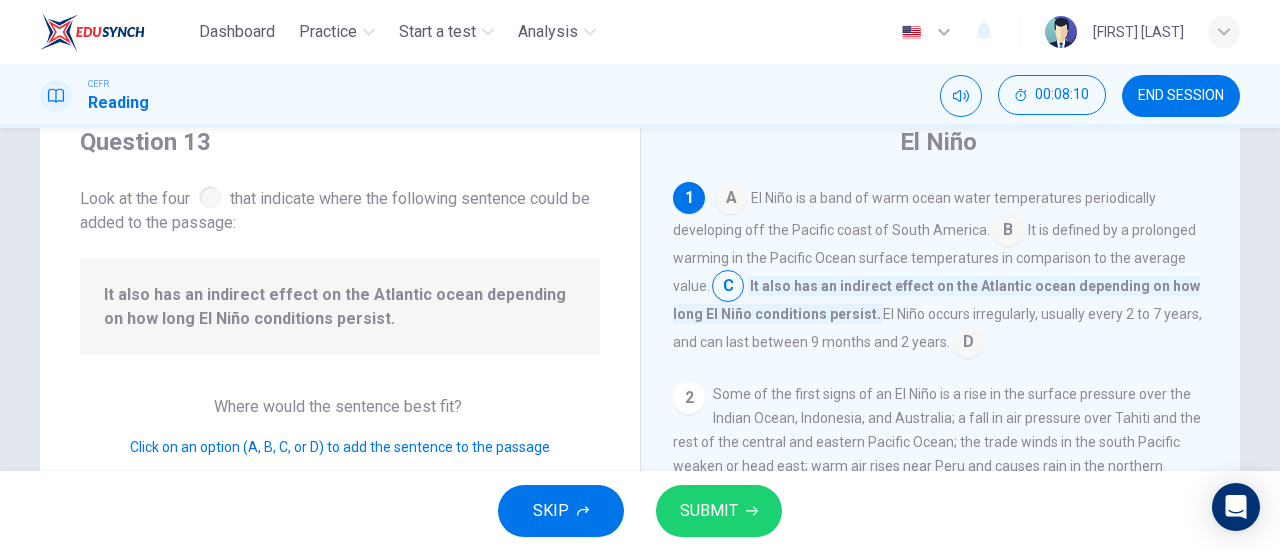 click at bounding box center (731, 200) 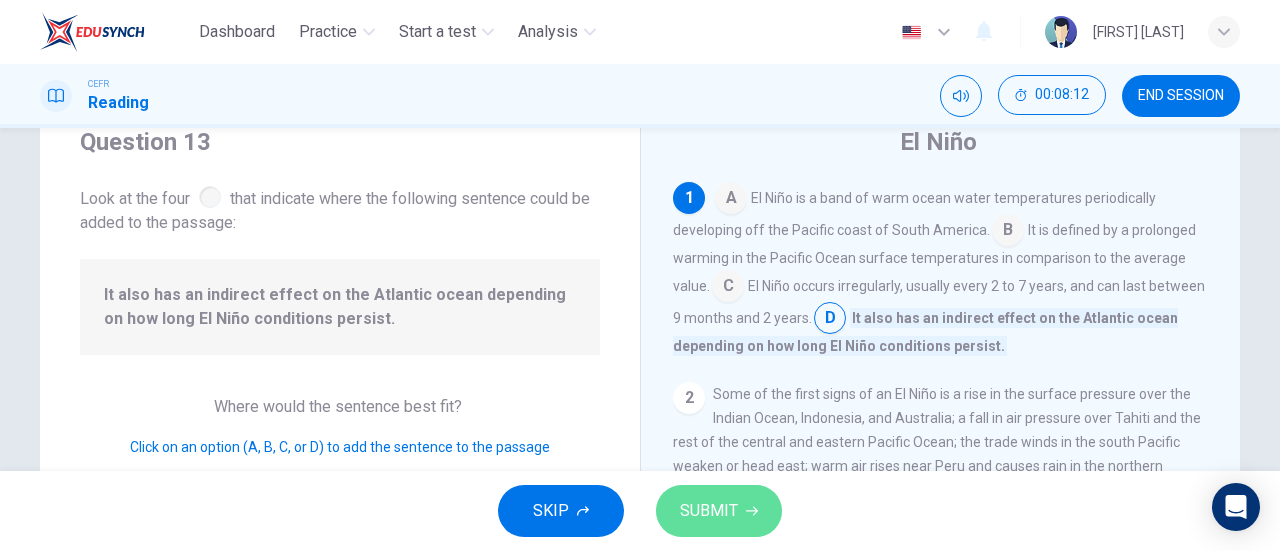 click on "SUBMIT" at bounding box center [719, 511] 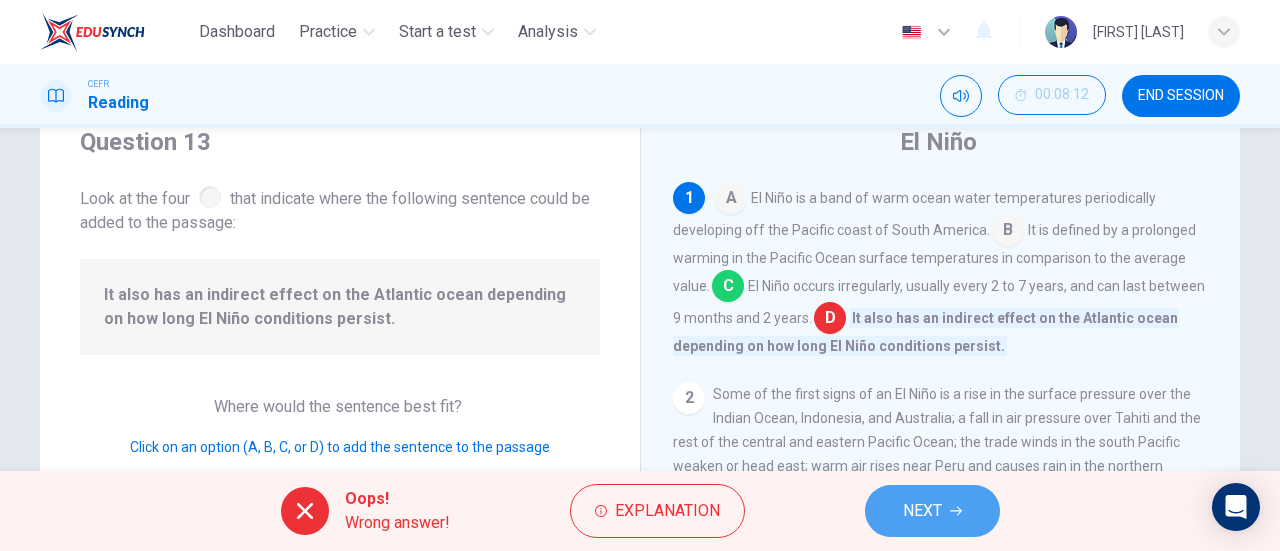 click on "NEXT" at bounding box center (932, 511) 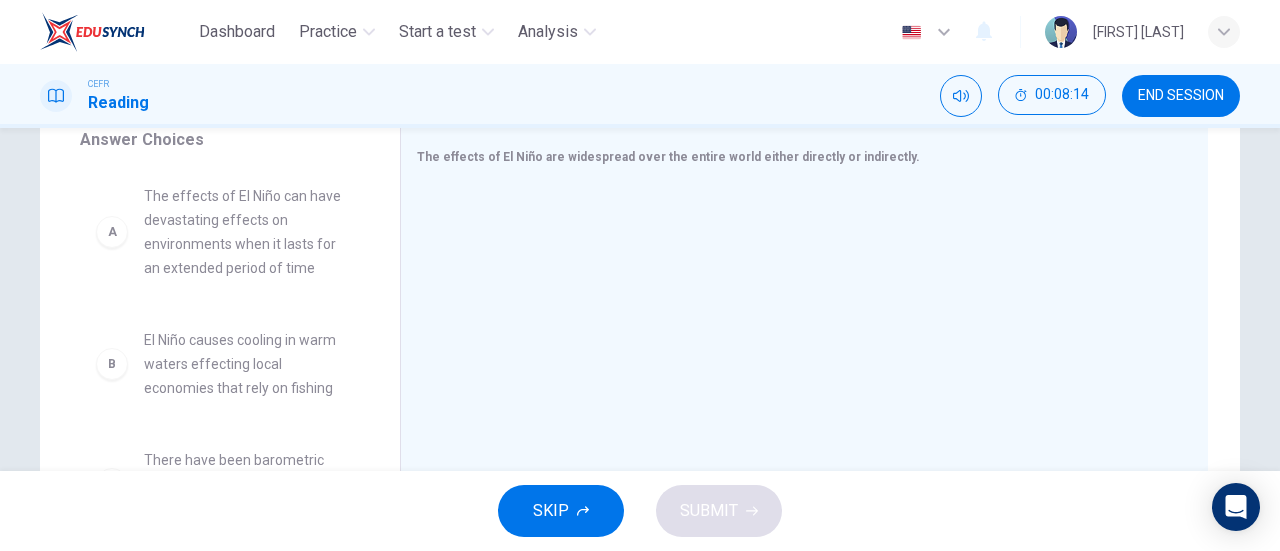 scroll, scrollTop: 353, scrollLeft: 0, axis: vertical 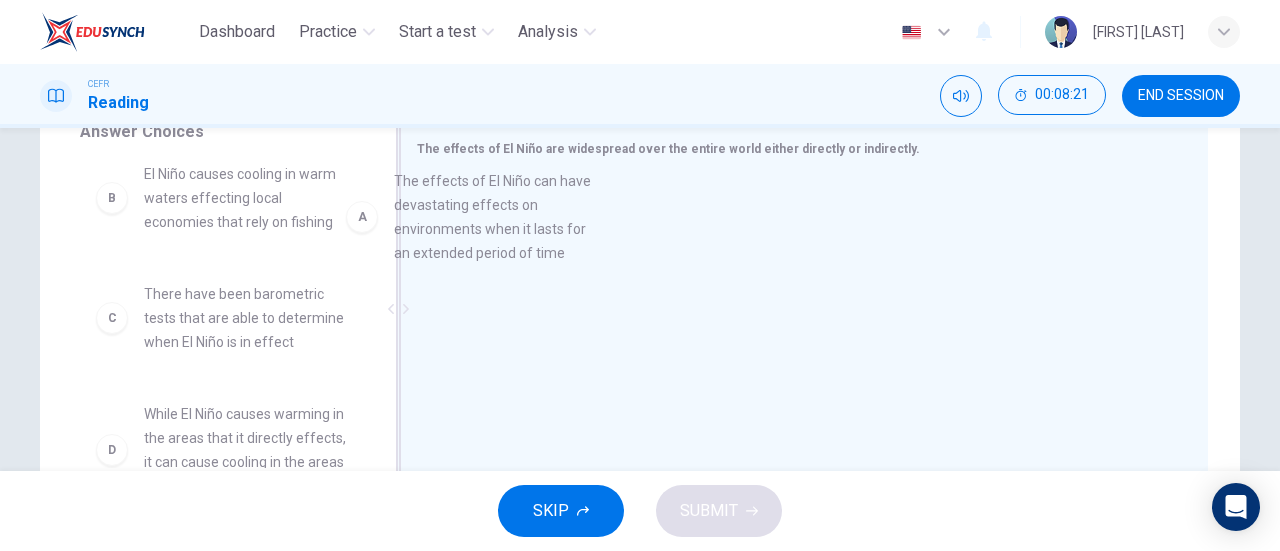 drag, startPoint x: 237, startPoint y: 253, endPoint x: 504, endPoint y: 269, distance: 267.47897 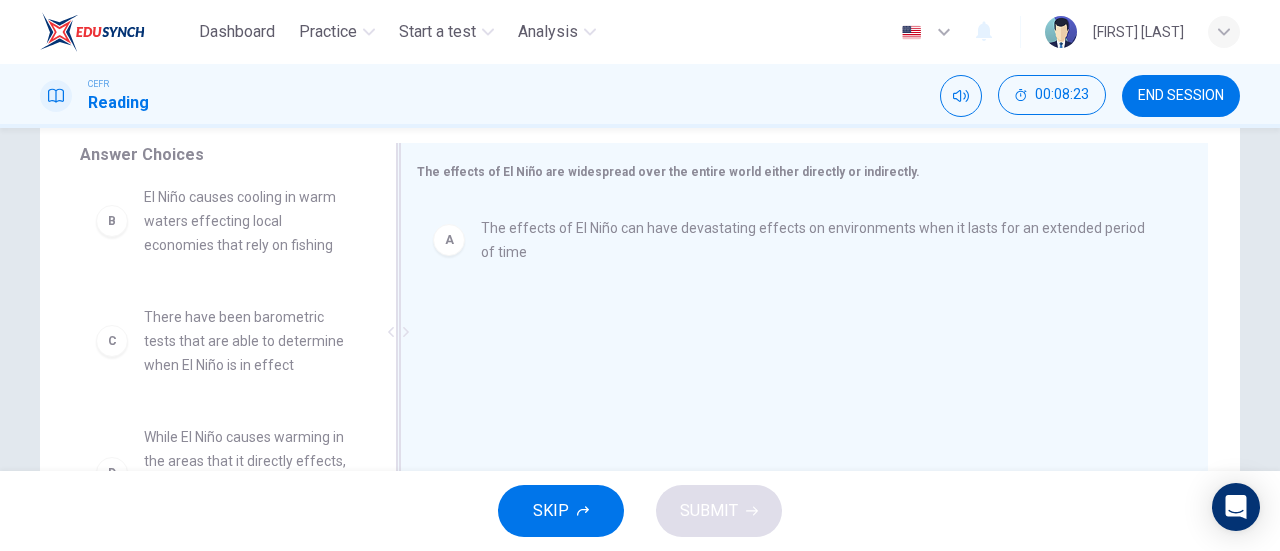 scroll, scrollTop: 336, scrollLeft: 0, axis: vertical 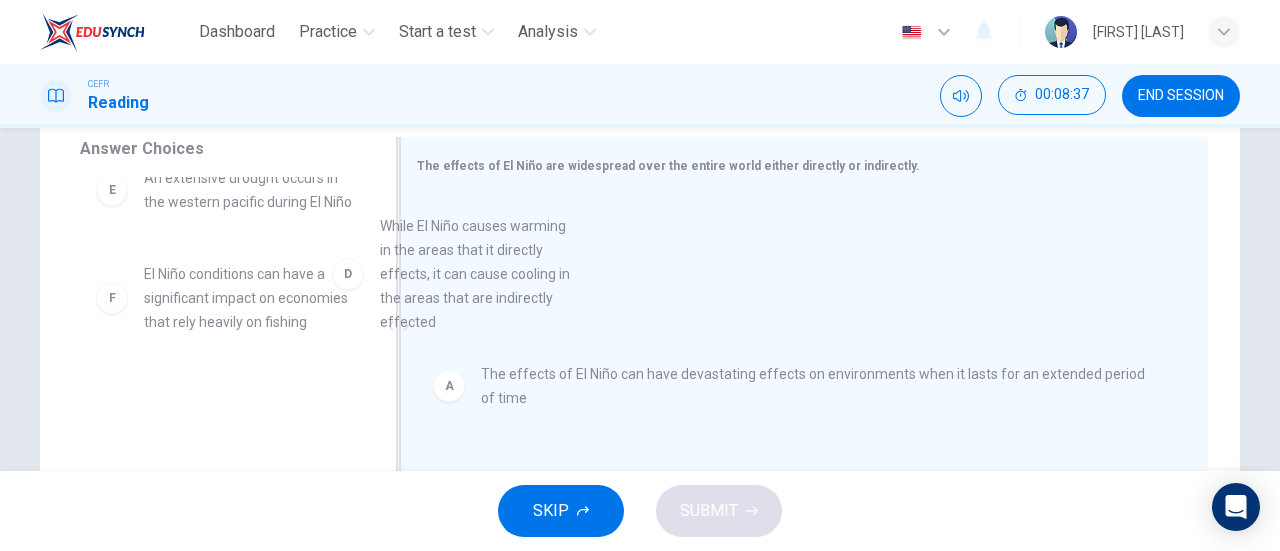 drag, startPoint x: 234, startPoint y: 259, endPoint x: 550, endPoint y: 332, distance: 324.32236 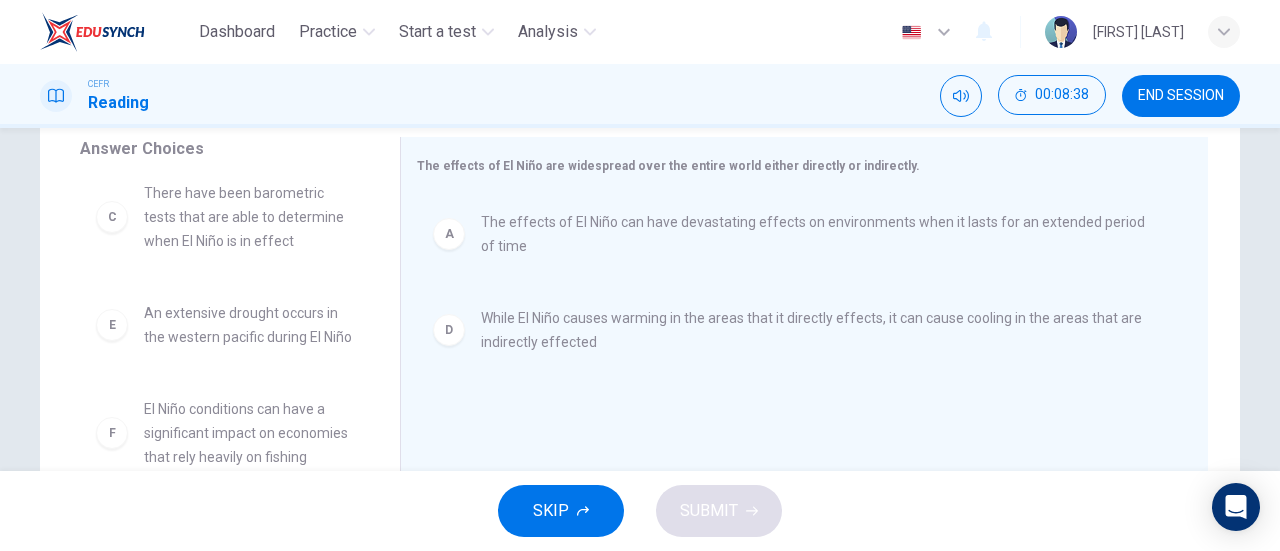 scroll, scrollTop: 180, scrollLeft: 0, axis: vertical 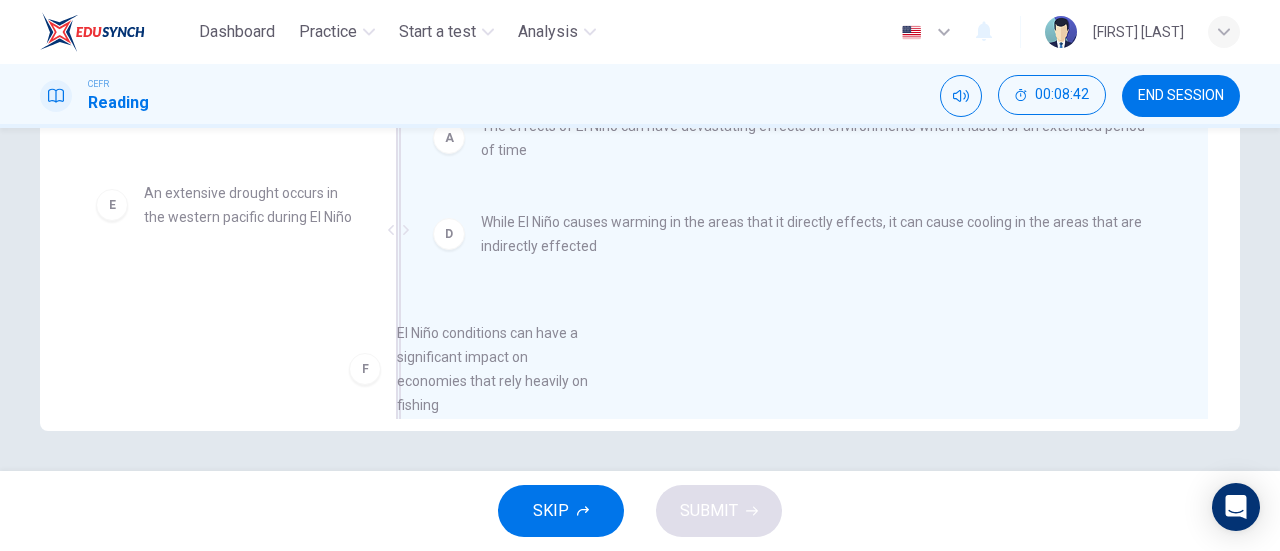 drag, startPoint x: 231, startPoint y: 321, endPoint x: 536, endPoint y: 347, distance: 306.1062 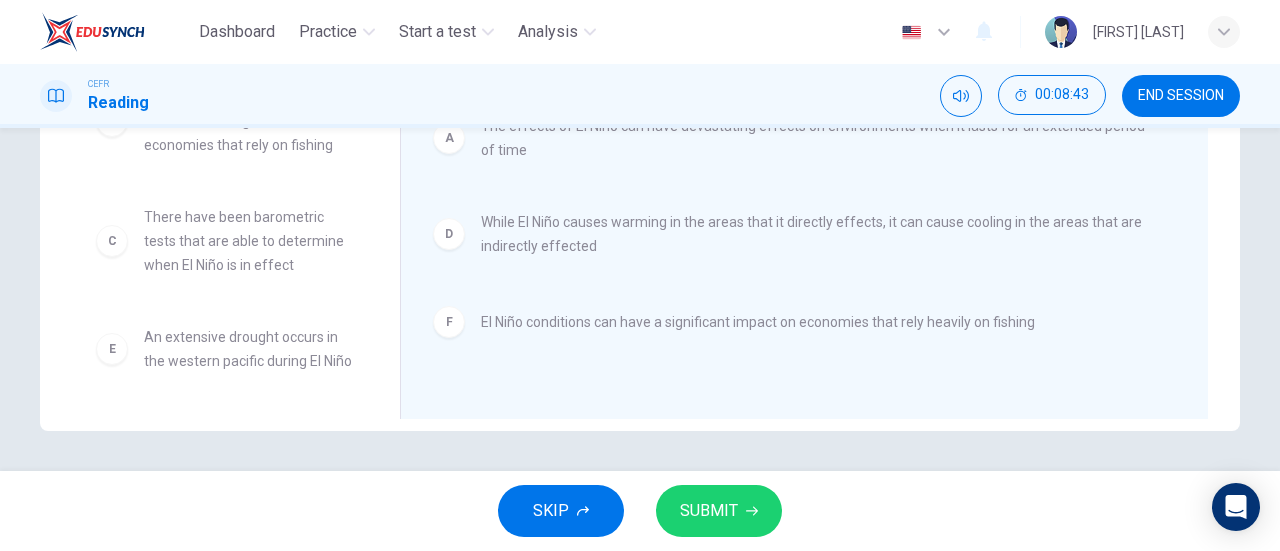 scroll, scrollTop: 0, scrollLeft: 0, axis: both 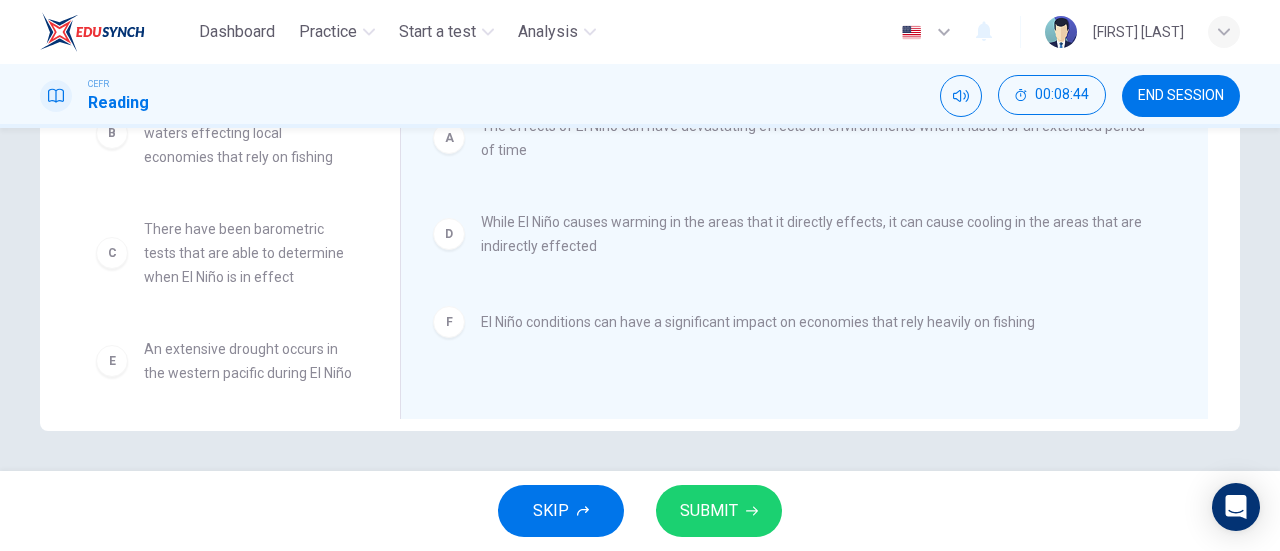 click on "SUBMIT" at bounding box center (719, 511) 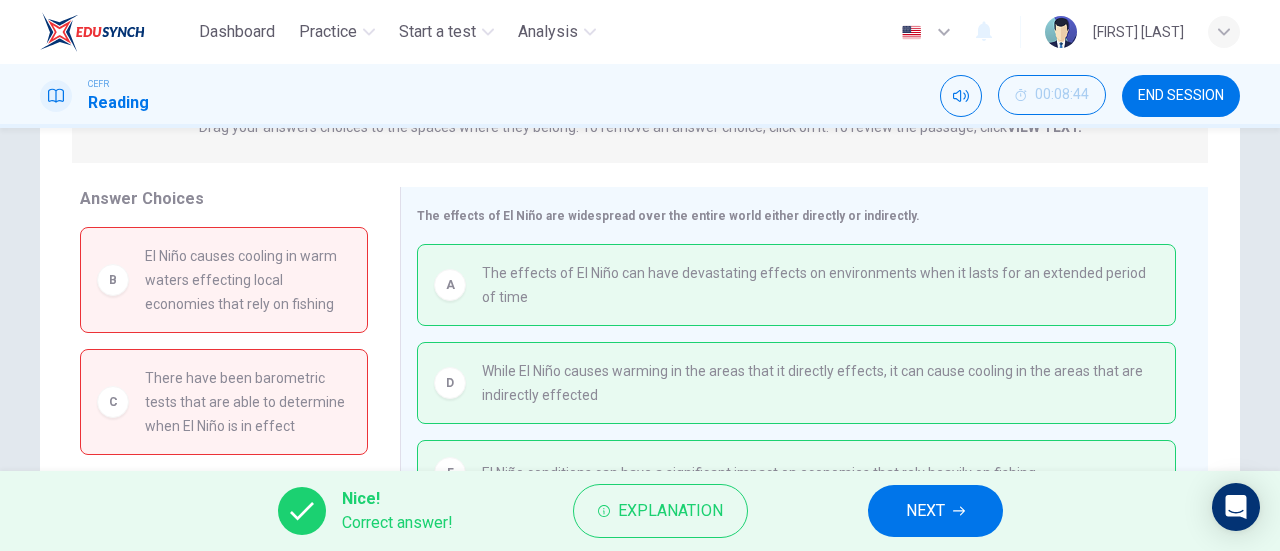 scroll, scrollTop: 282, scrollLeft: 0, axis: vertical 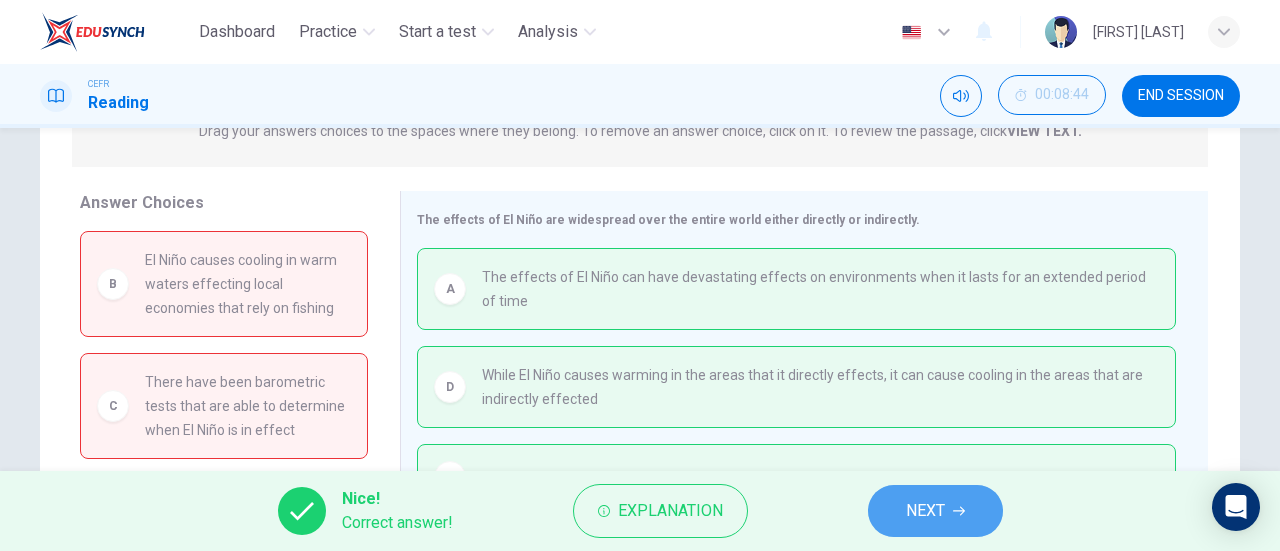 click on "NEXT" at bounding box center (925, 511) 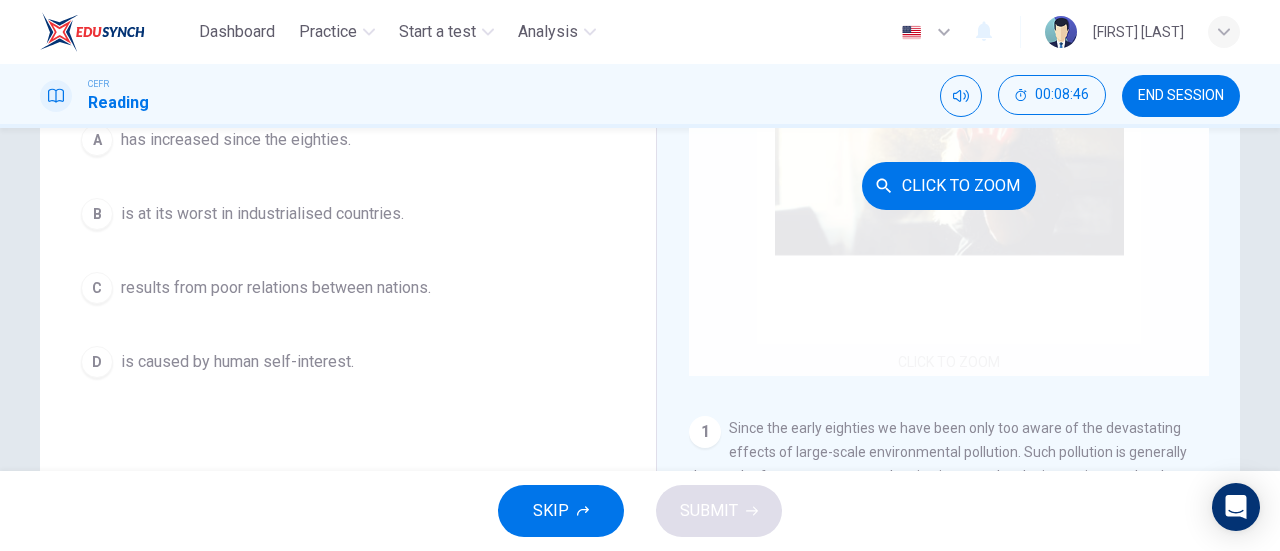 scroll, scrollTop: 262, scrollLeft: 0, axis: vertical 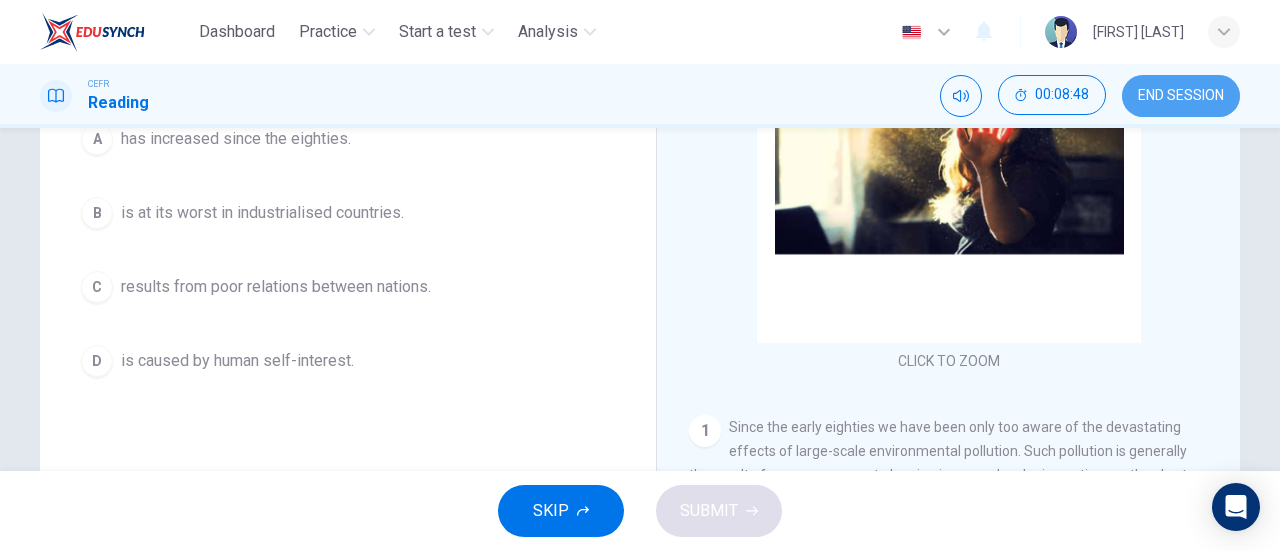 click on "END SESSION" at bounding box center [1181, 96] 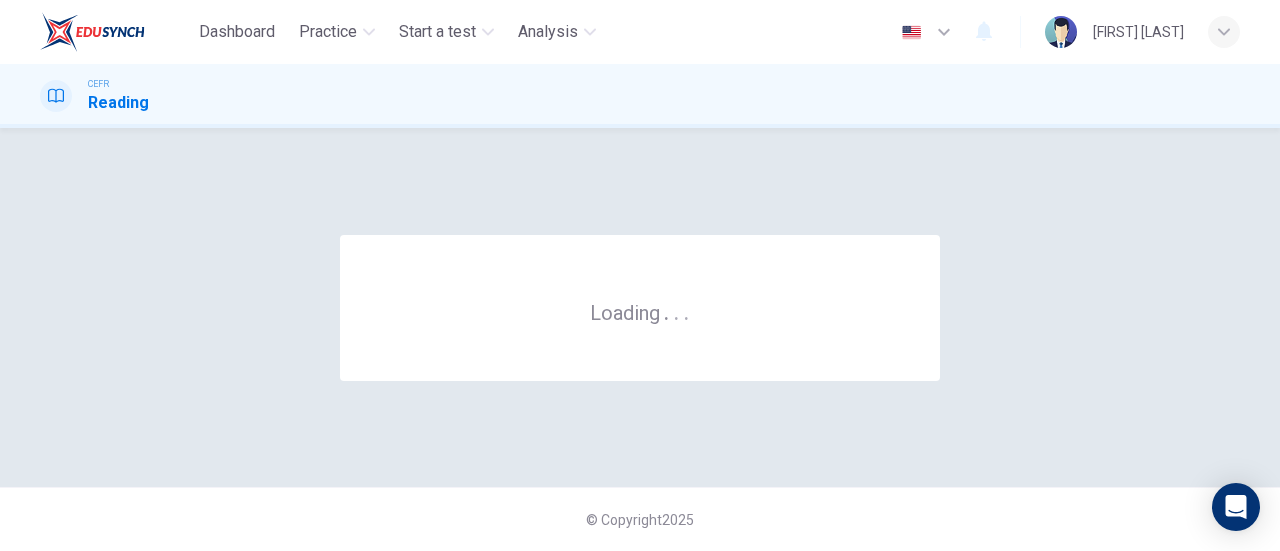 scroll, scrollTop: 0, scrollLeft: 0, axis: both 